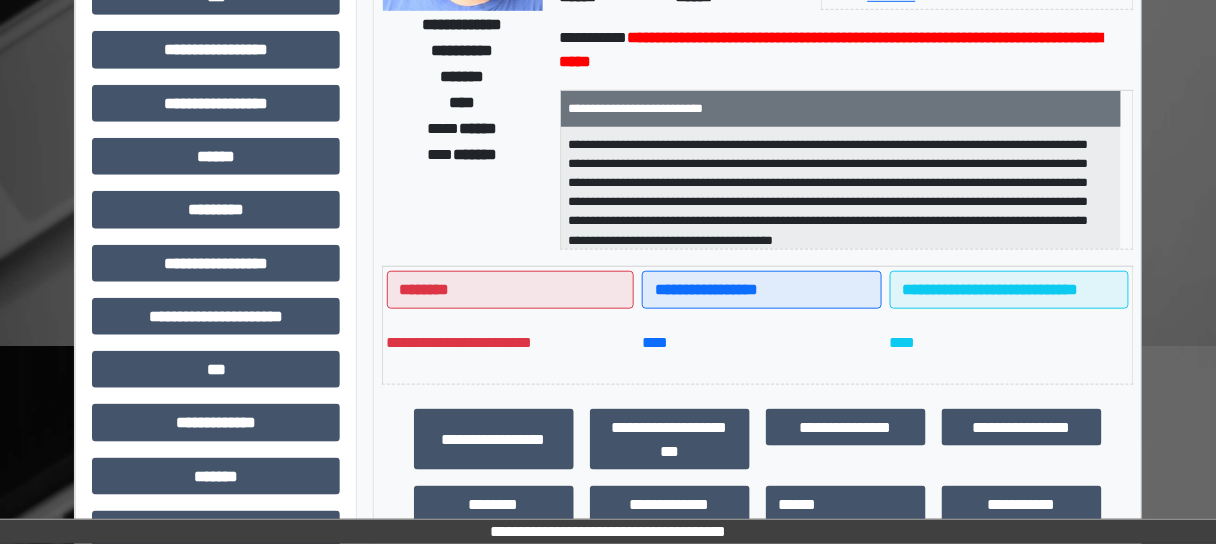 scroll, scrollTop: 320, scrollLeft: 0, axis: vertical 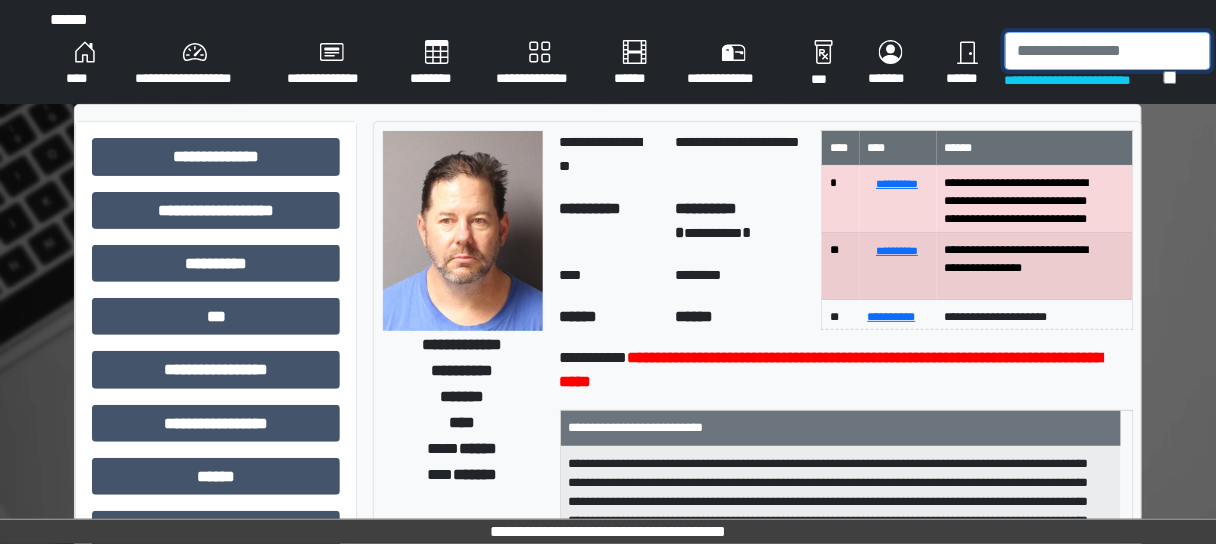 click at bounding box center (1108, 51) 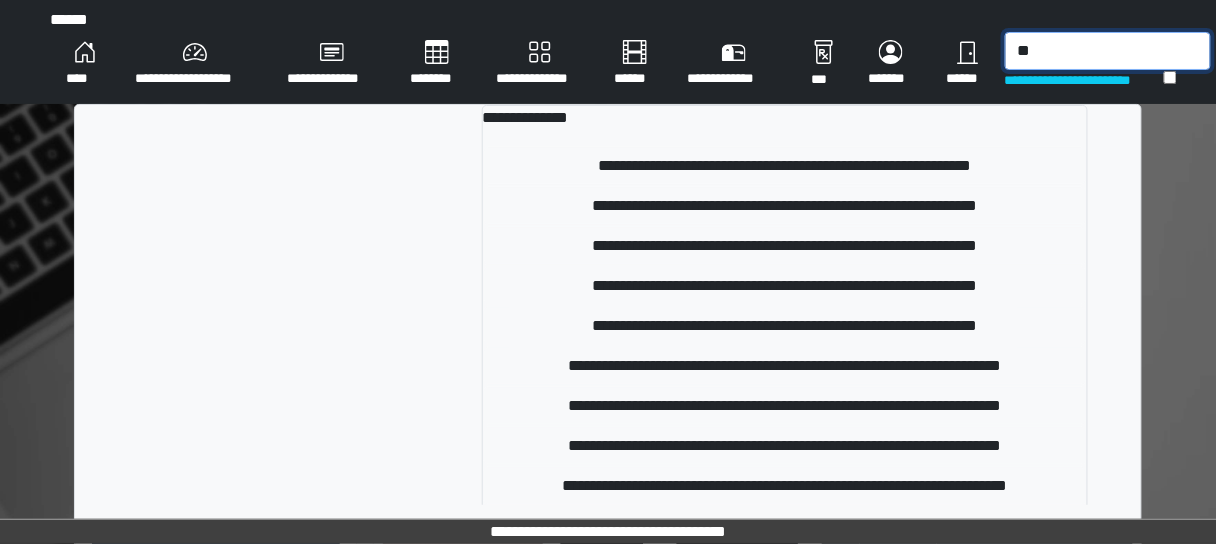 type on "*" 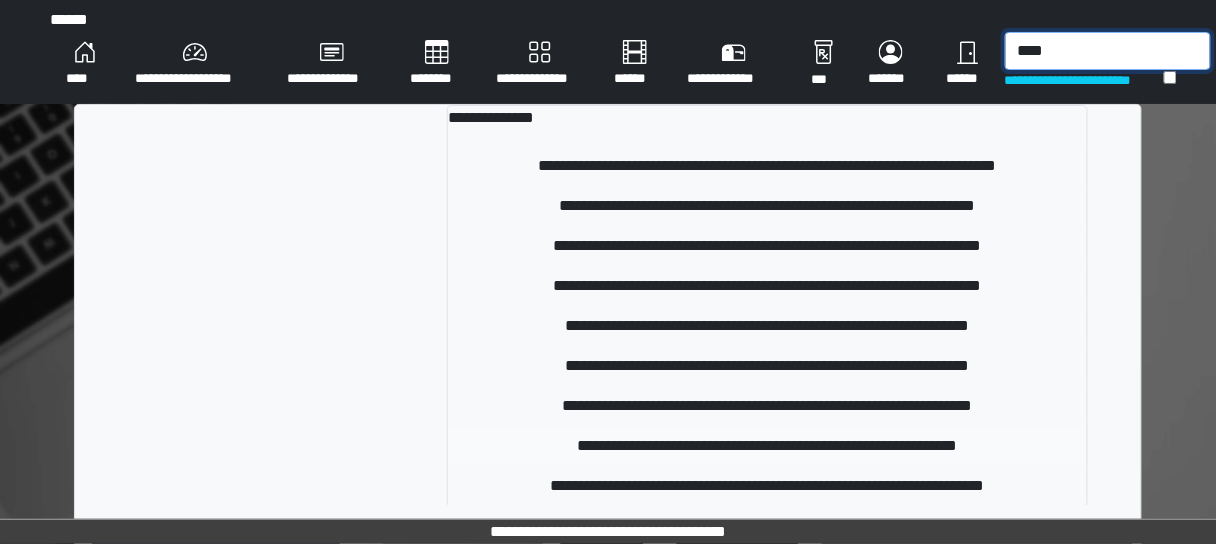 type on "****" 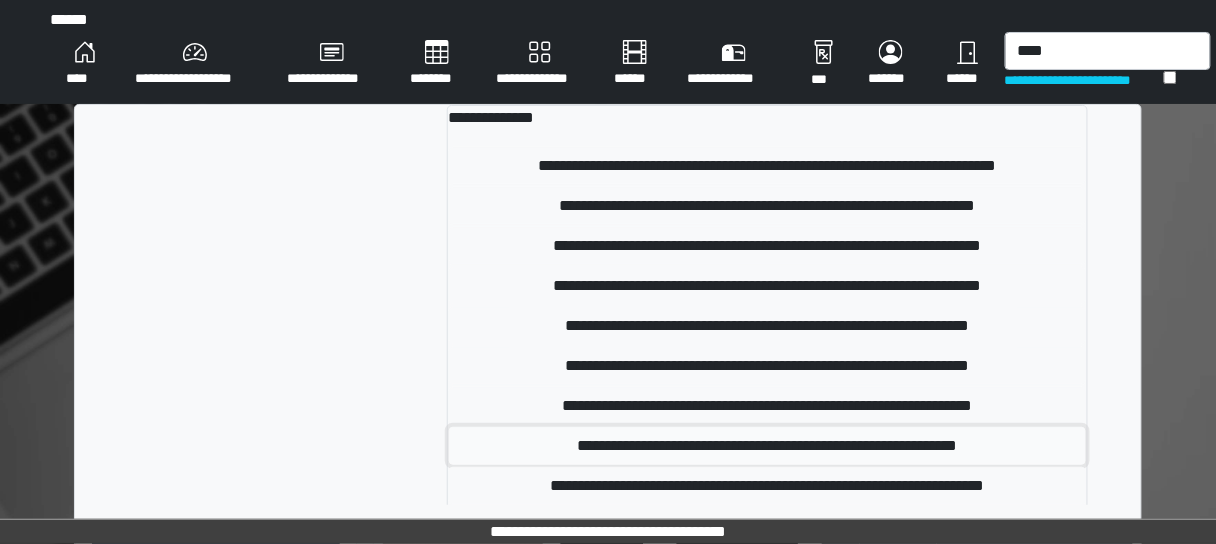 click on "**********" at bounding box center (767, 446) 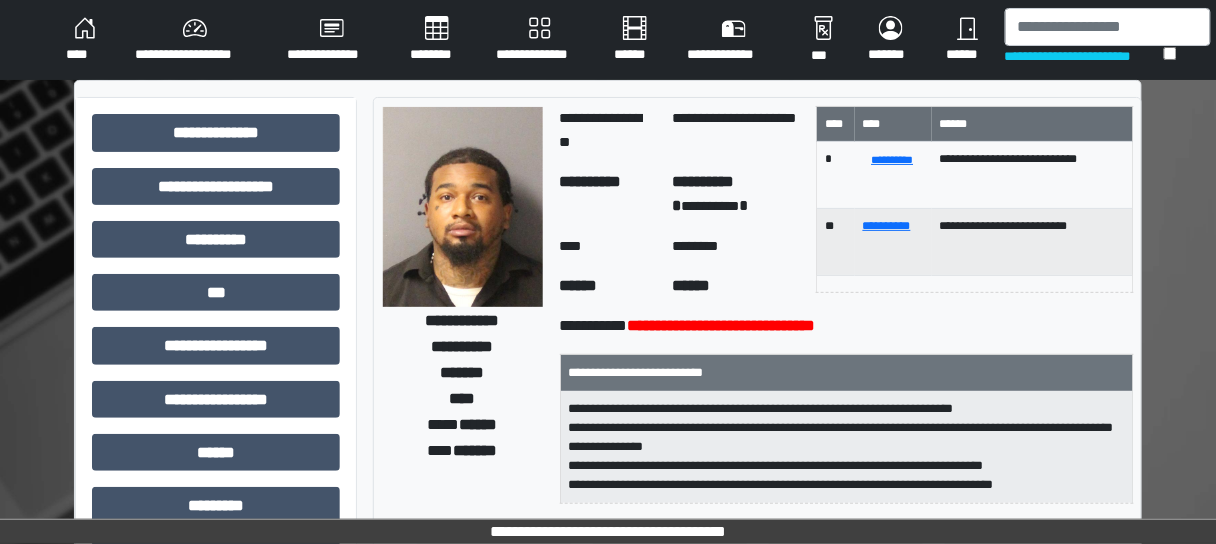 scroll, scrollTop: 0, scrollLeft: 0, axis: both 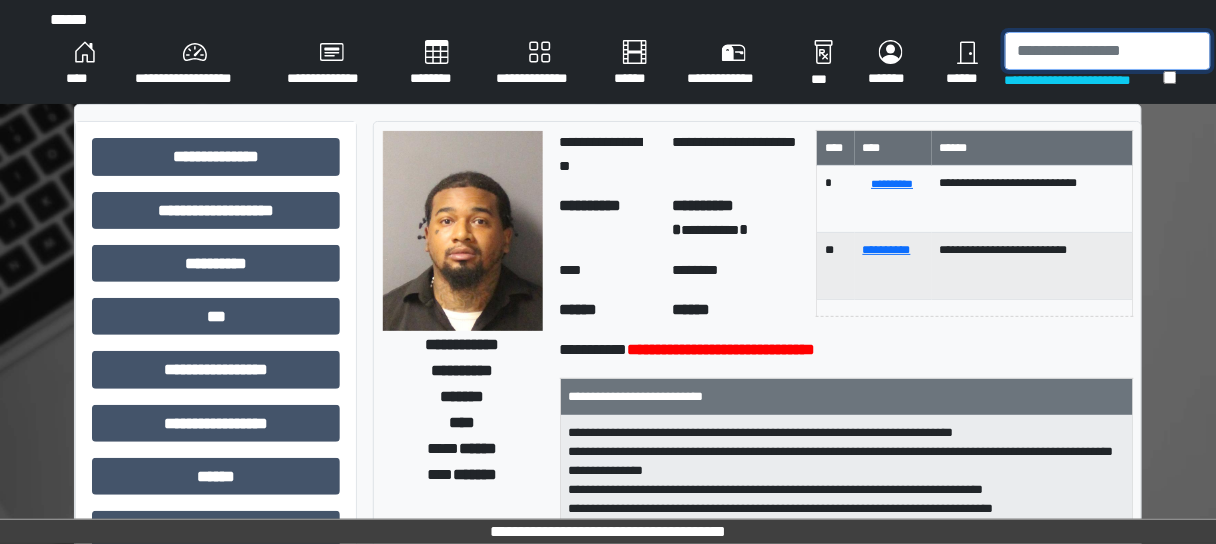 click at bounding box center [1108, 51] 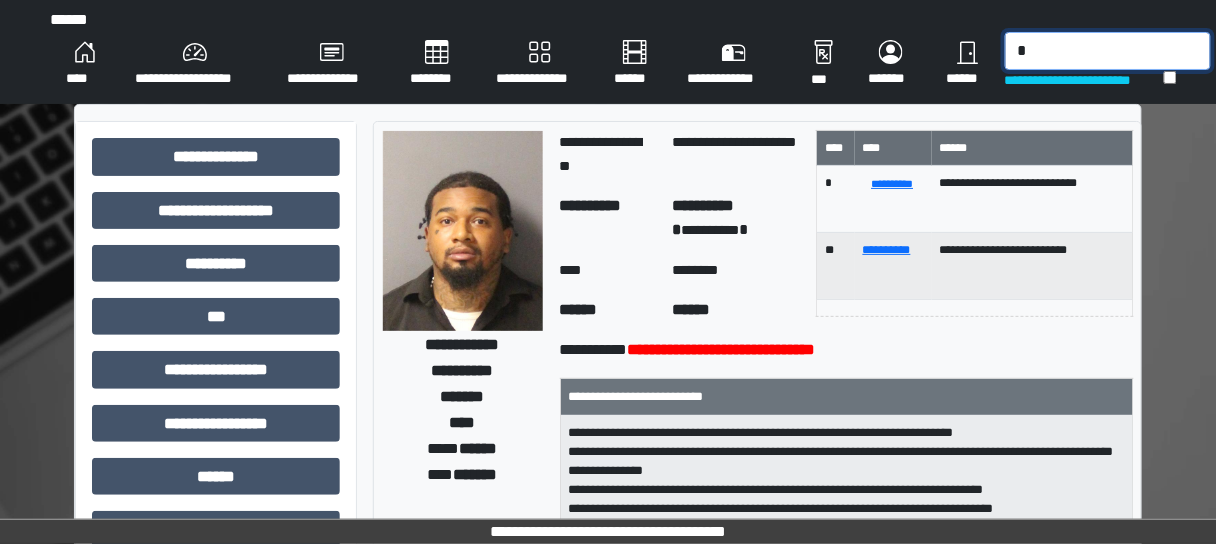 click on "*" at bounding box center [1108, 51] 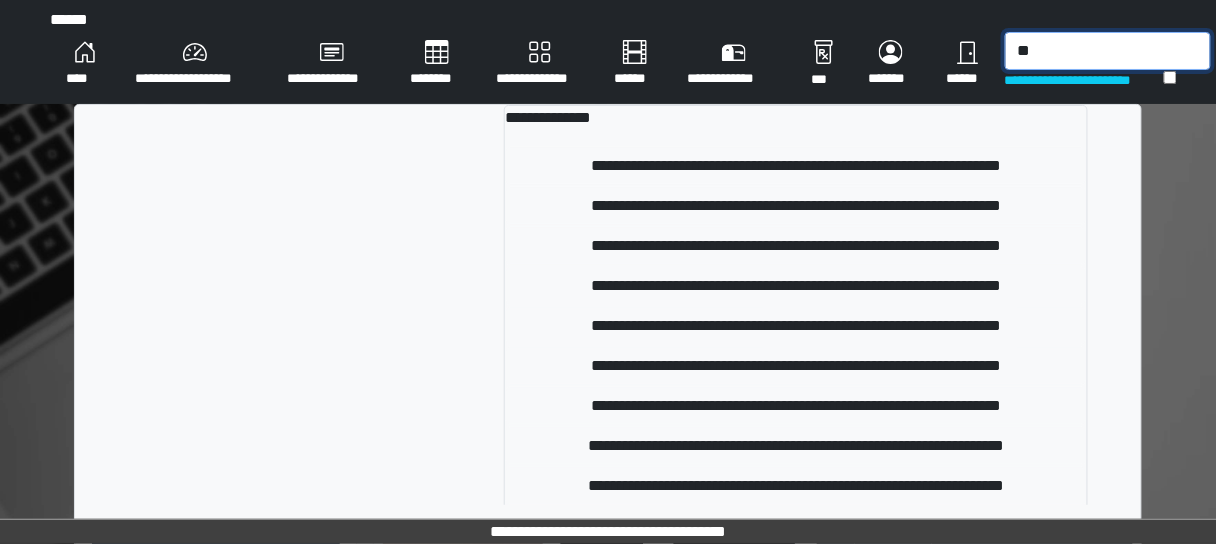 type on "*" 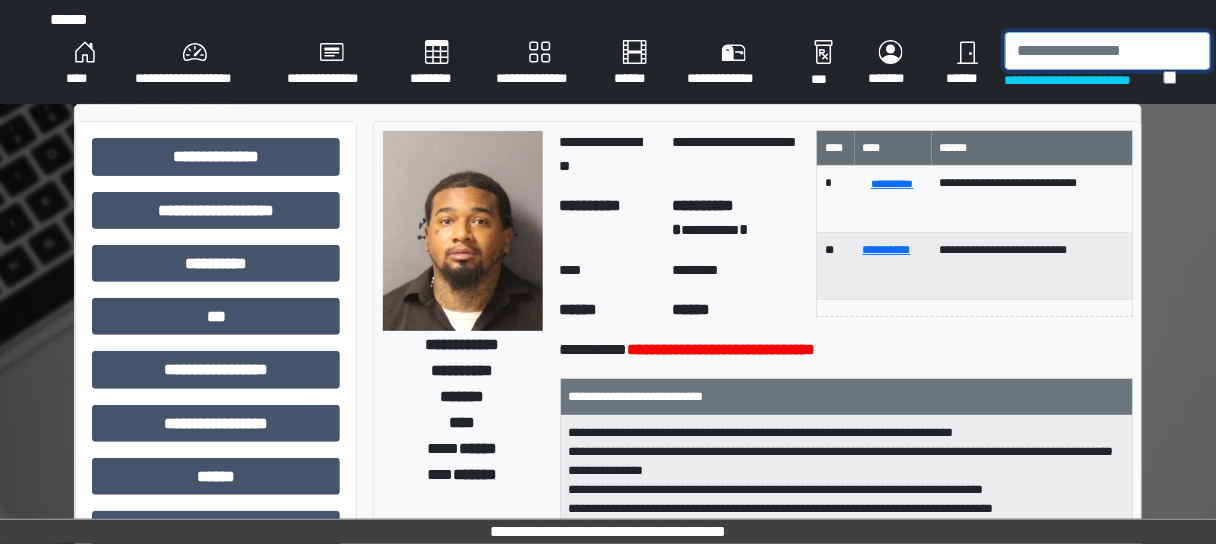 click at bounding box center (1108, 51) 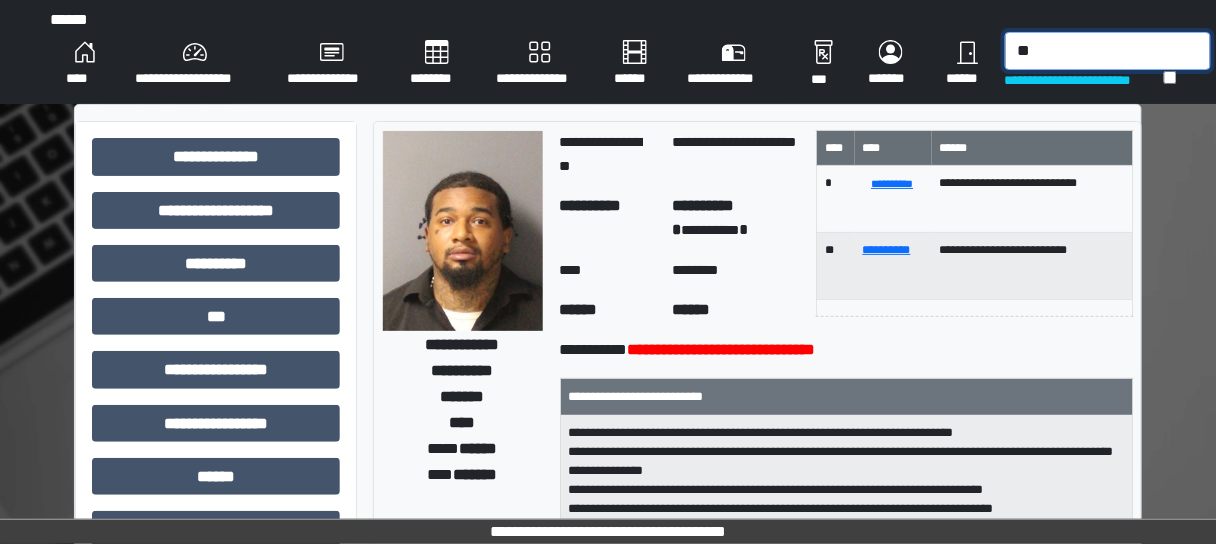 type on "*" 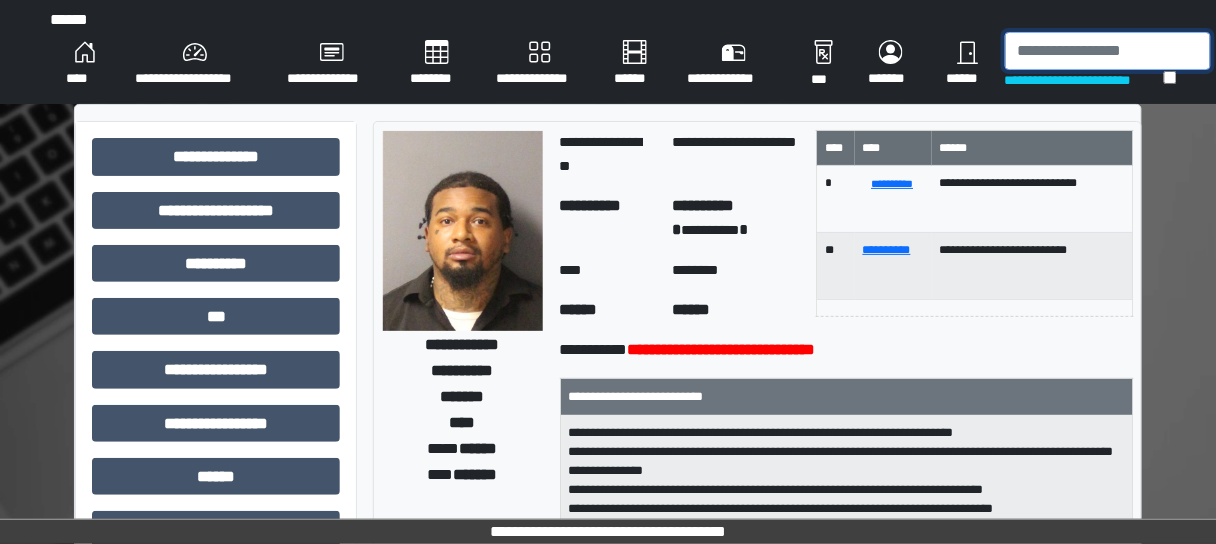 click at bounding box center [1108, 51] 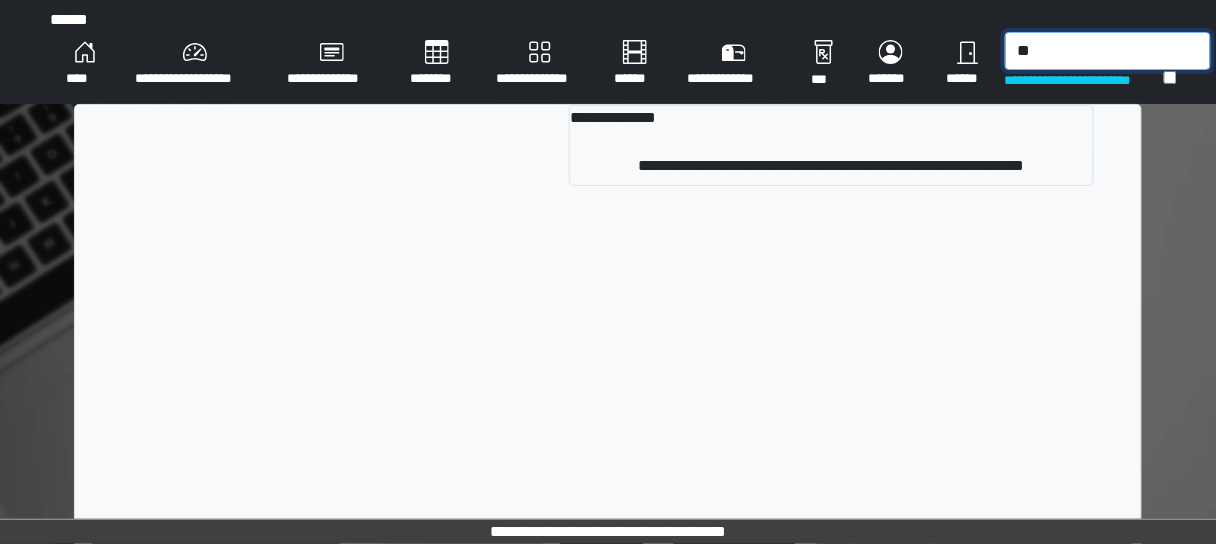 type on "*" 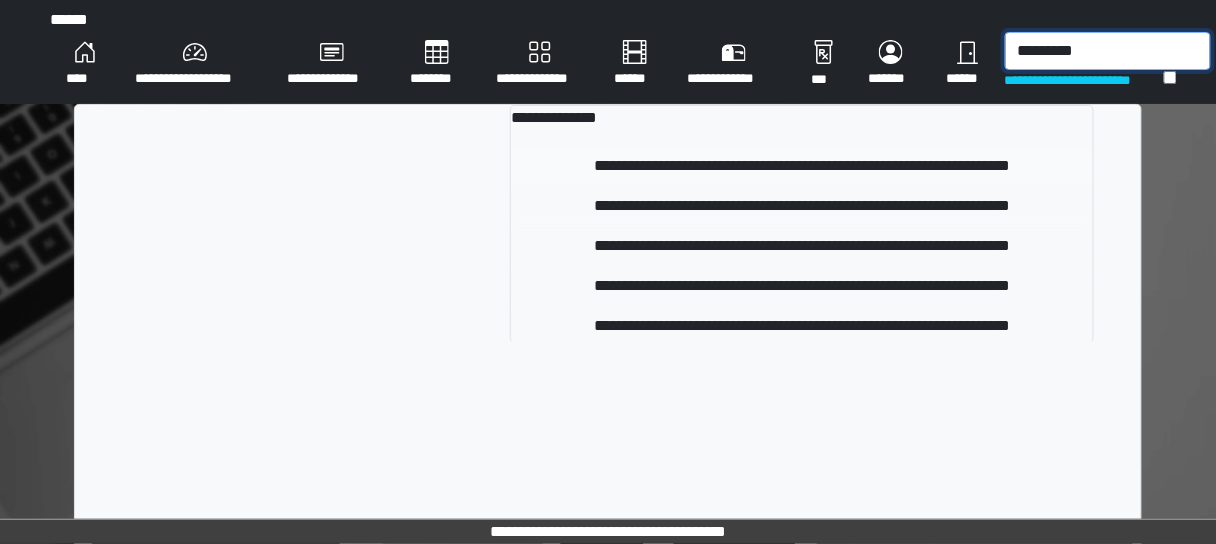 type on "*********" 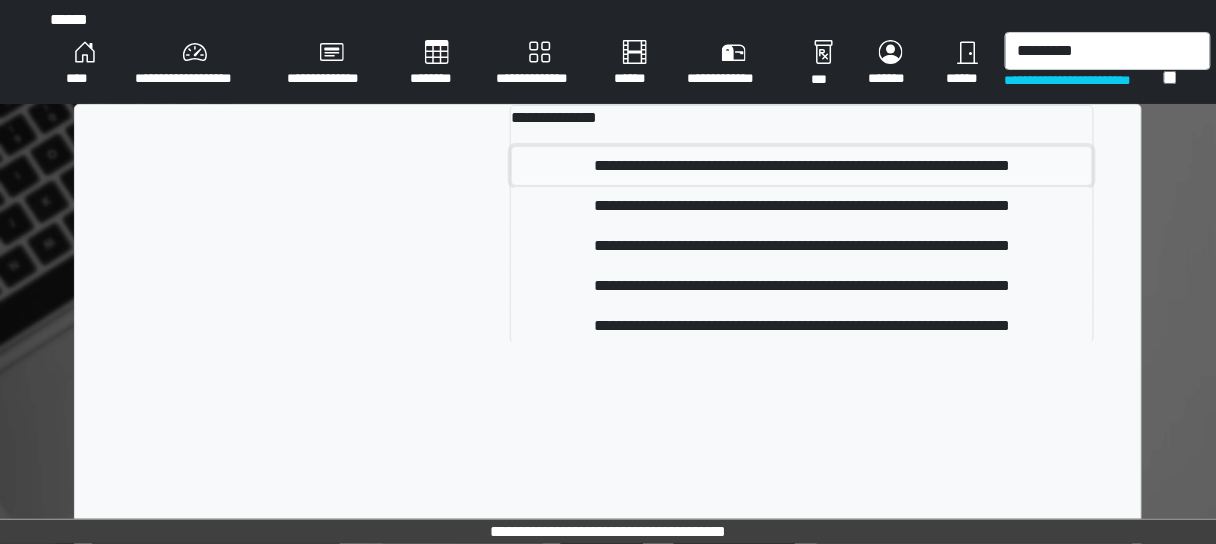 click on "**********" at bounding box center [802, 166] 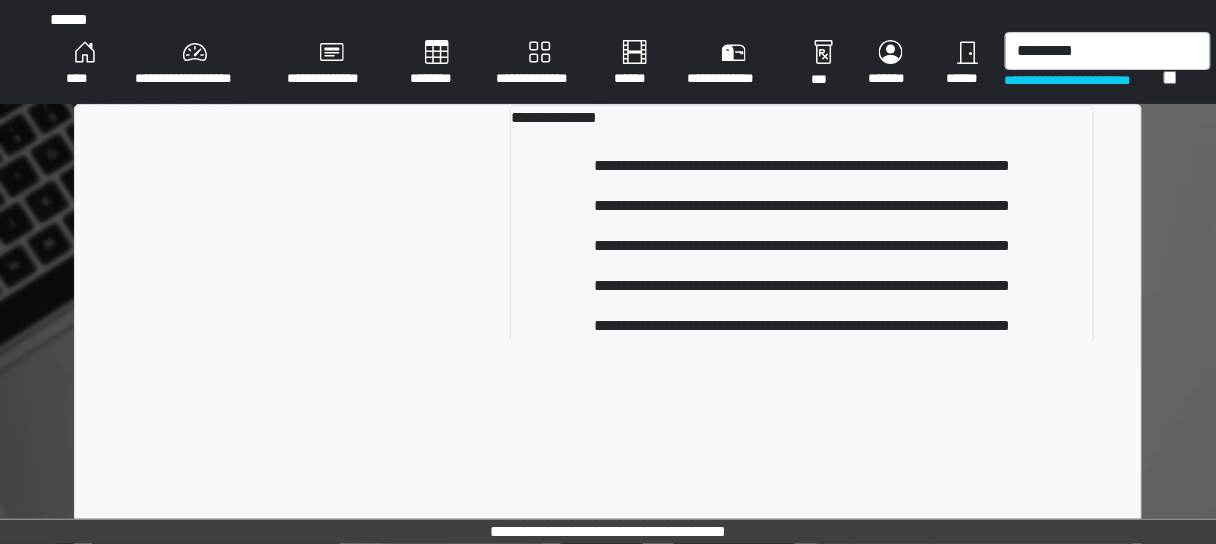 type 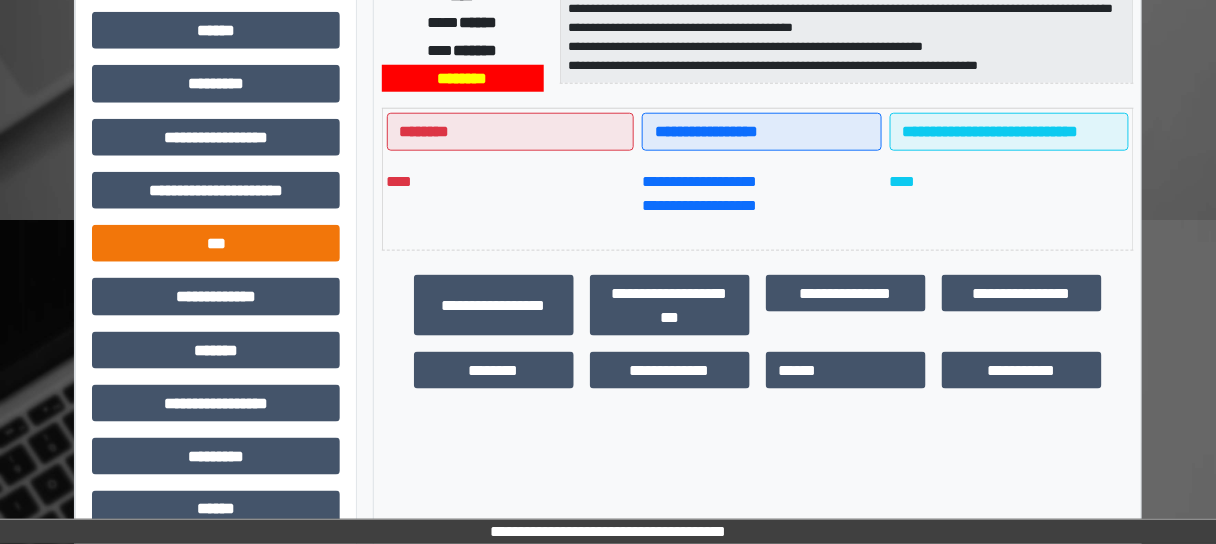 scroll, scrollTop: 480, scrollLeft: 0, axis: vertical 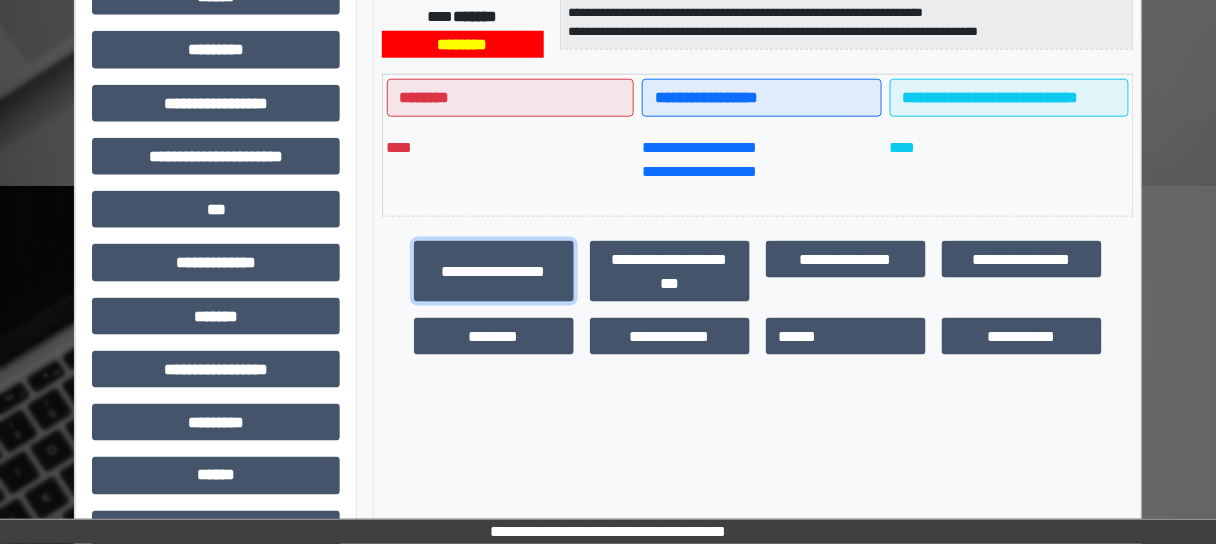 drag, startPoint x: 469, startPoint y: 294, endPoint x: 481, endPoint y: 404, distance: 110.65261 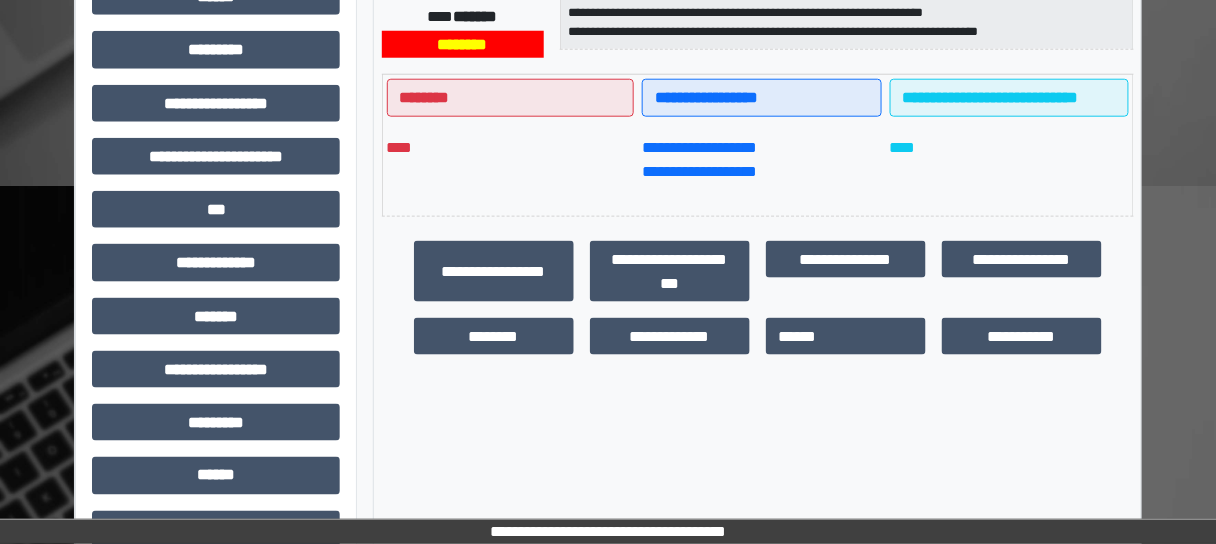 click on "**********" at bounding box center (757, 164) 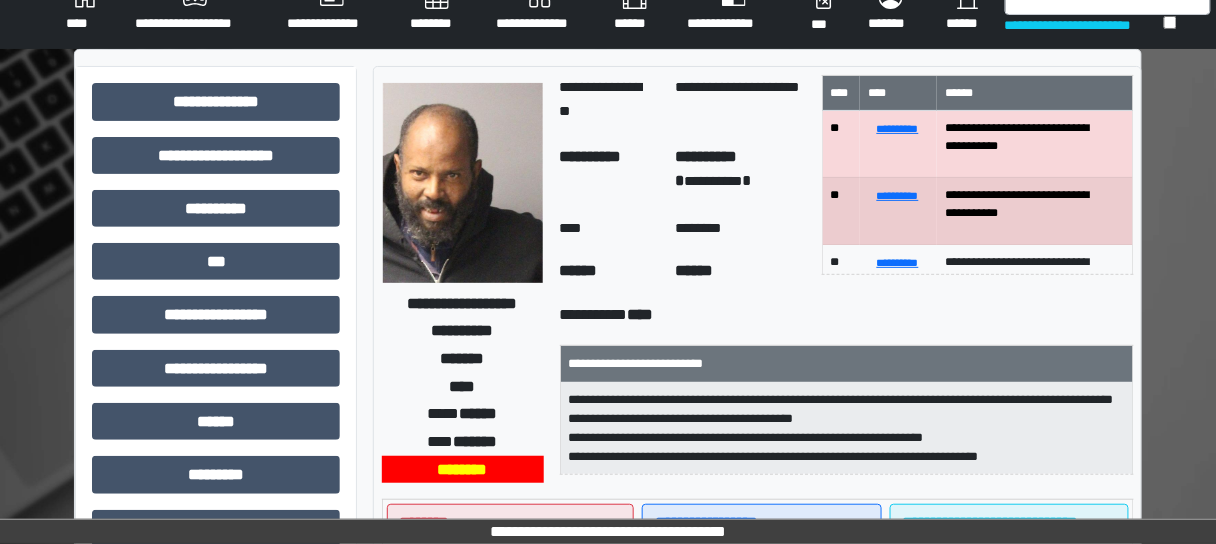 scroll, scrollTop: 0, scrollLeft: 0, axis: both 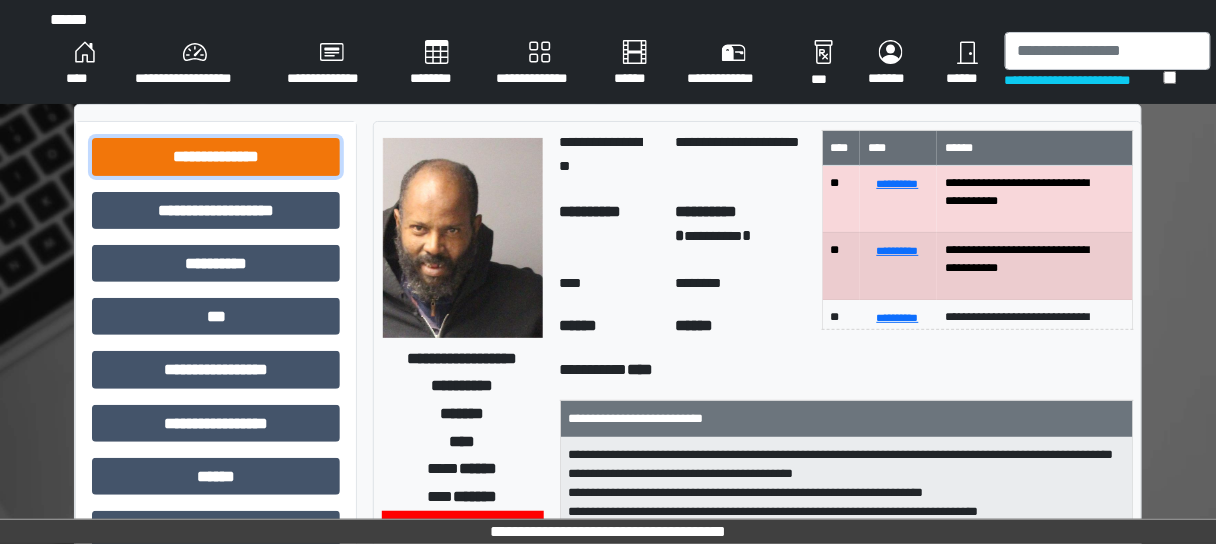 click on "**********" at bounding box center [216, 156] 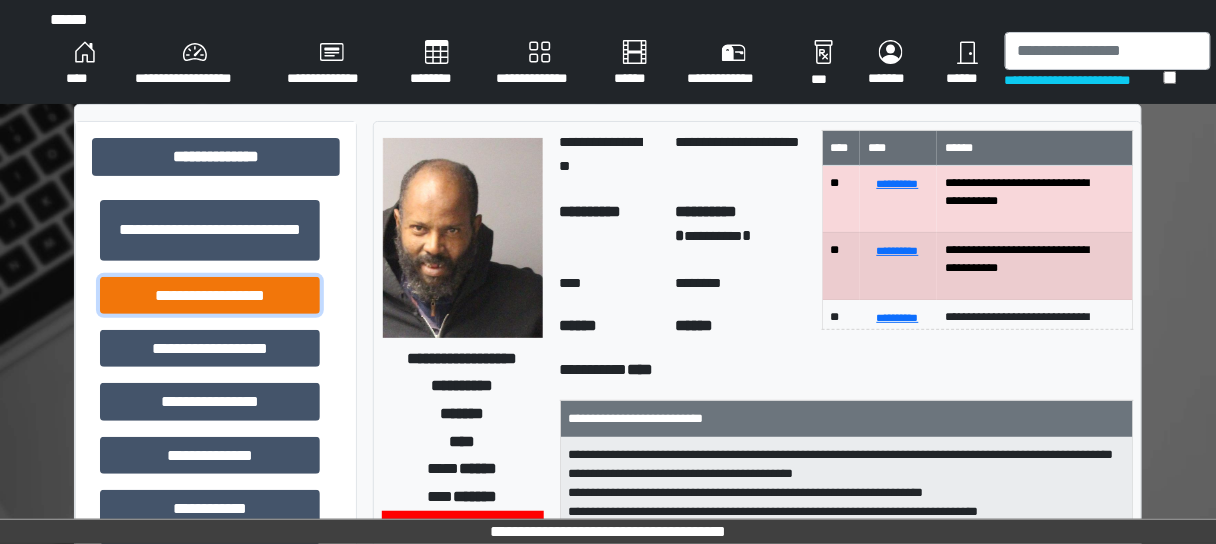 click on "**********" at bounding box center [210, 295] 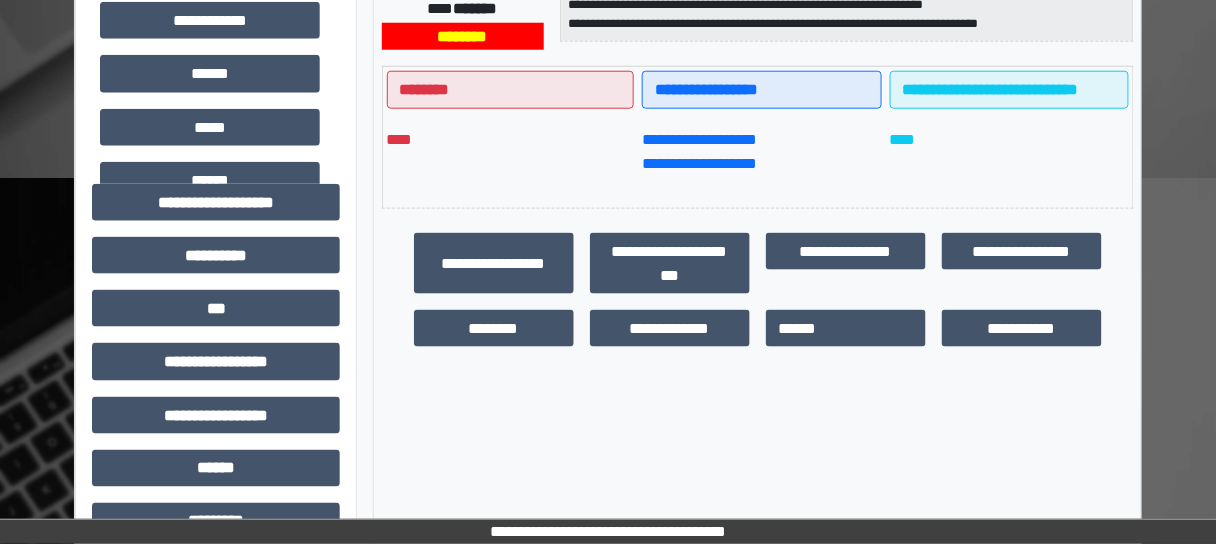 scroll, scrollTop: 560, scrollLeft: 0, axis: vertical 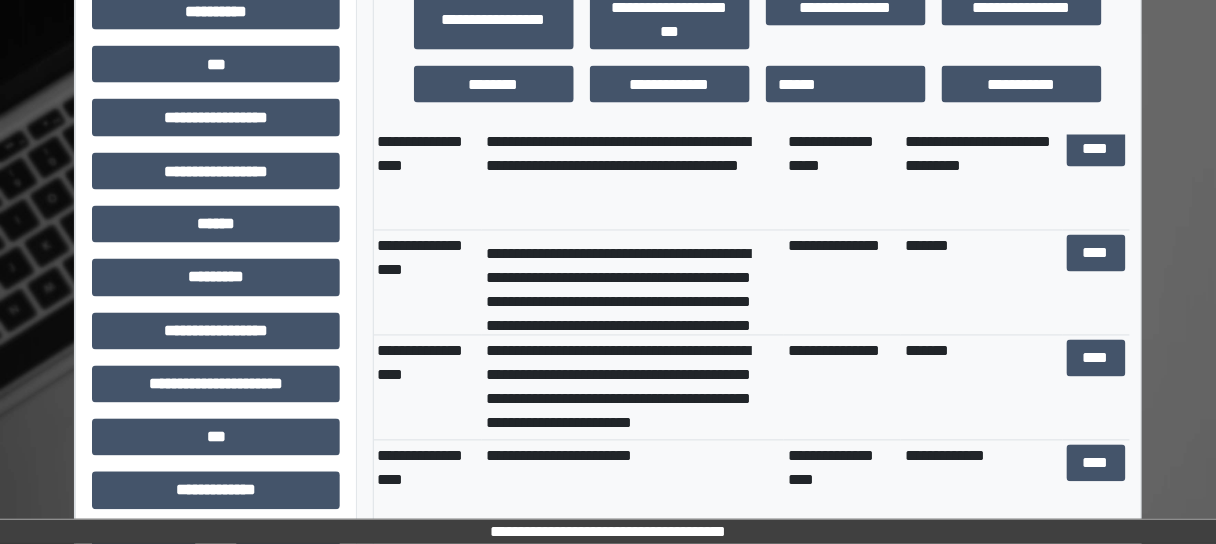 click on "**********" at bounding box center (752, 282) 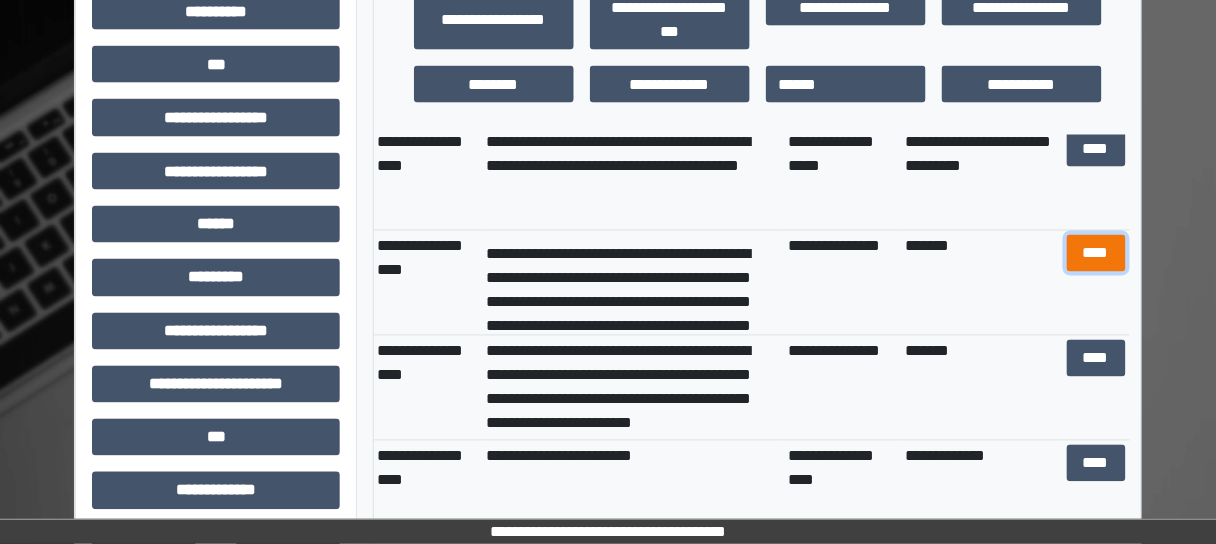 click on "****" at bounding box center (1096, 253) 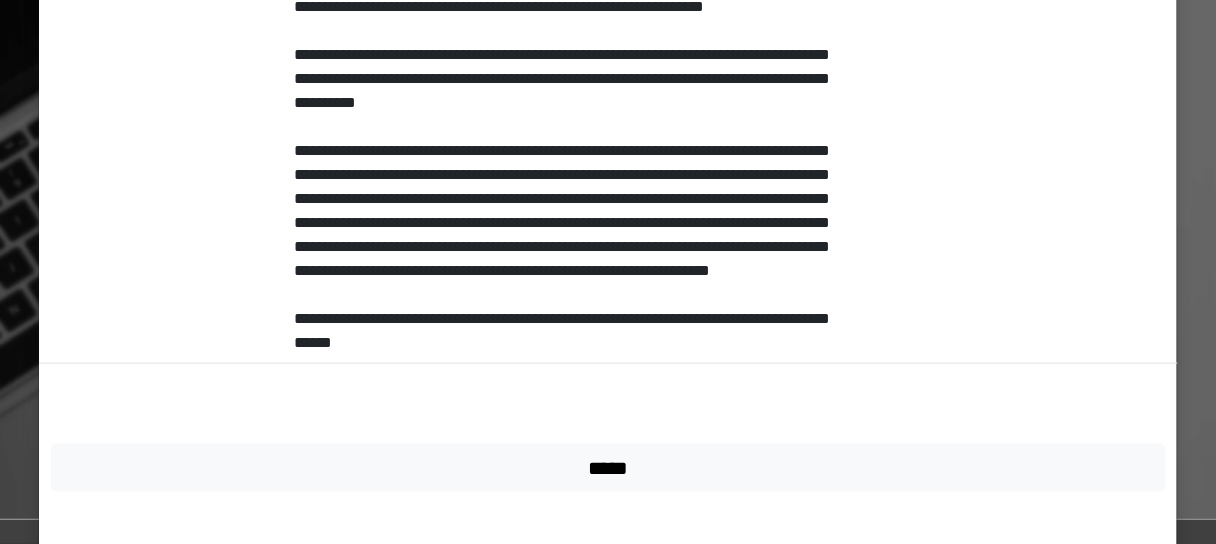 scroll, scrollTop: 479, scrollLeft: 0, axis: vertical 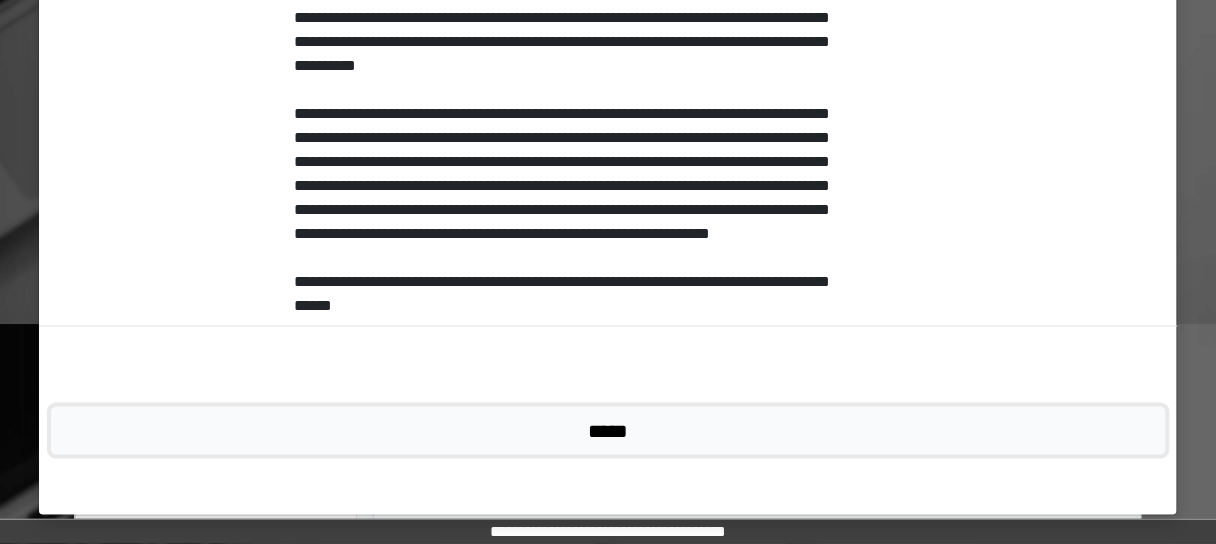 click on "*****" at bounding box center (608, 430) 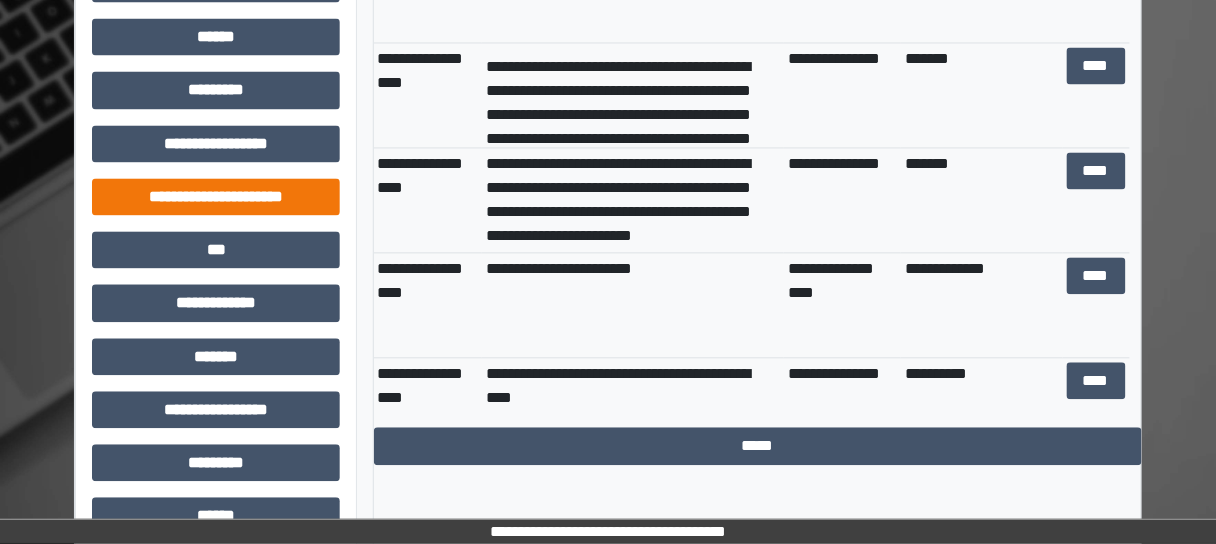 scroll, scrollTop: 799, scrollLeft: 0, axis: vertical 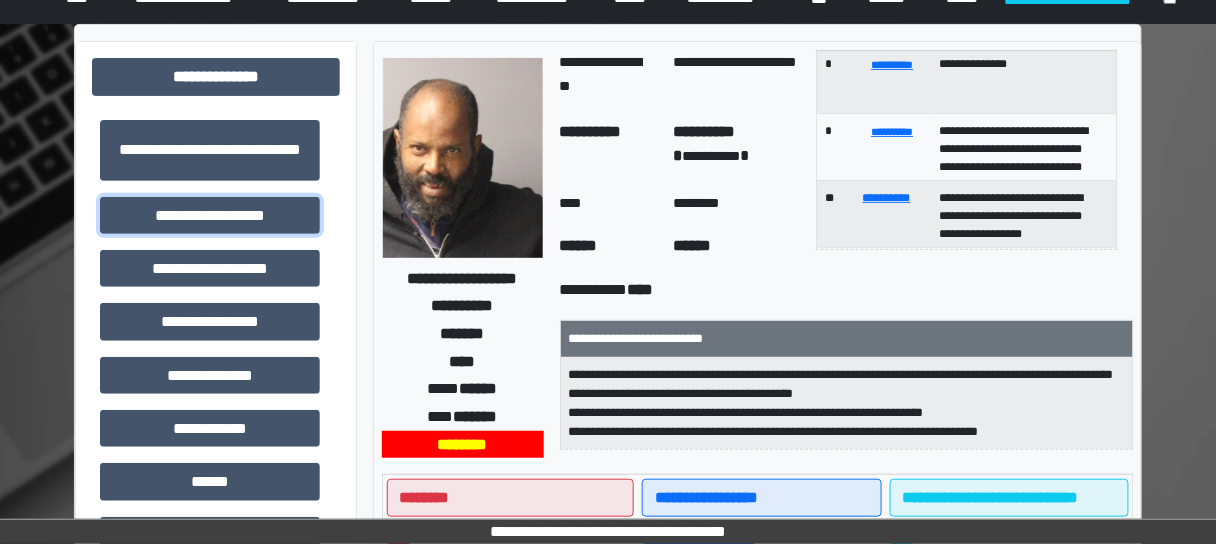 drag, startPoint x: 234, startPoint y: 219, endPoint x: 424, endPoint y: 246, distance: 191.90883 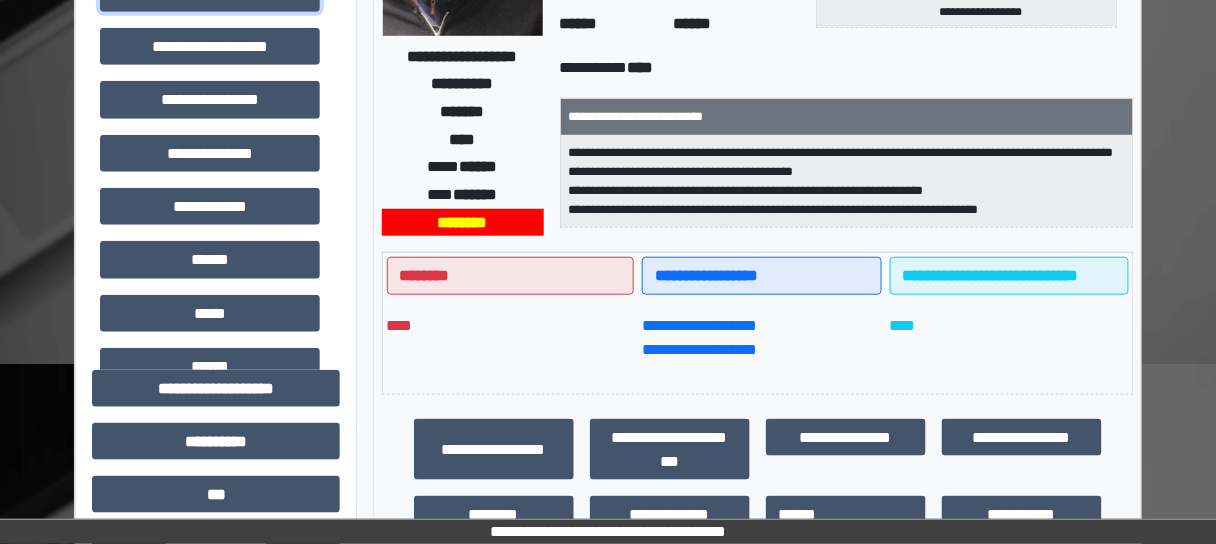 scroll, scrollTop: 400, scrollLeft: 0, axis: vertical 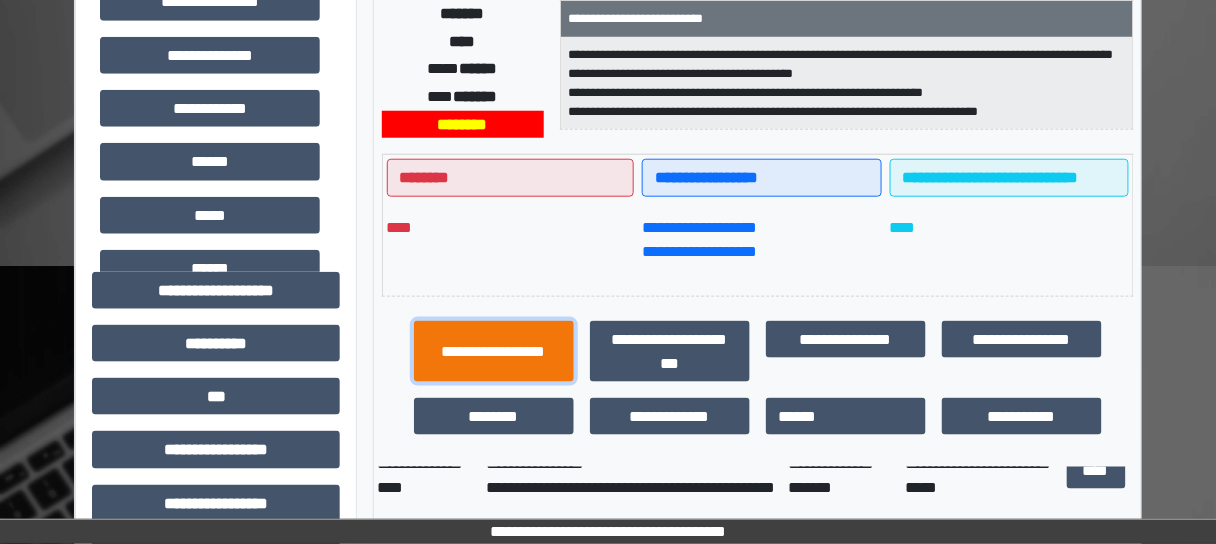 click on "**********" at bounding box center (494, 351) 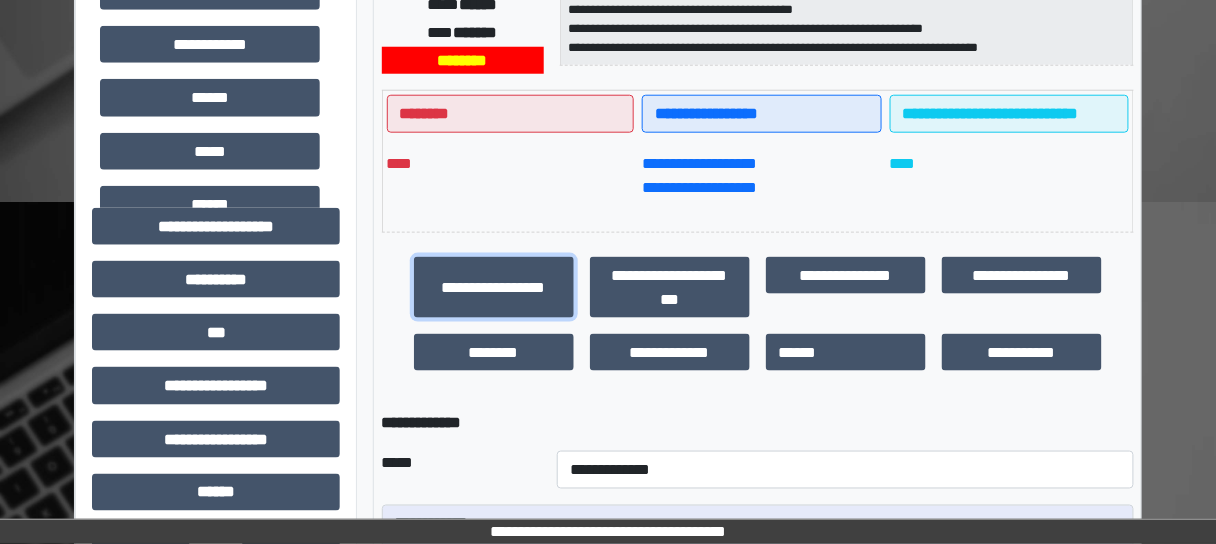 scroll, scrollTop: 560, scrollLeft: 0, axis: vertical 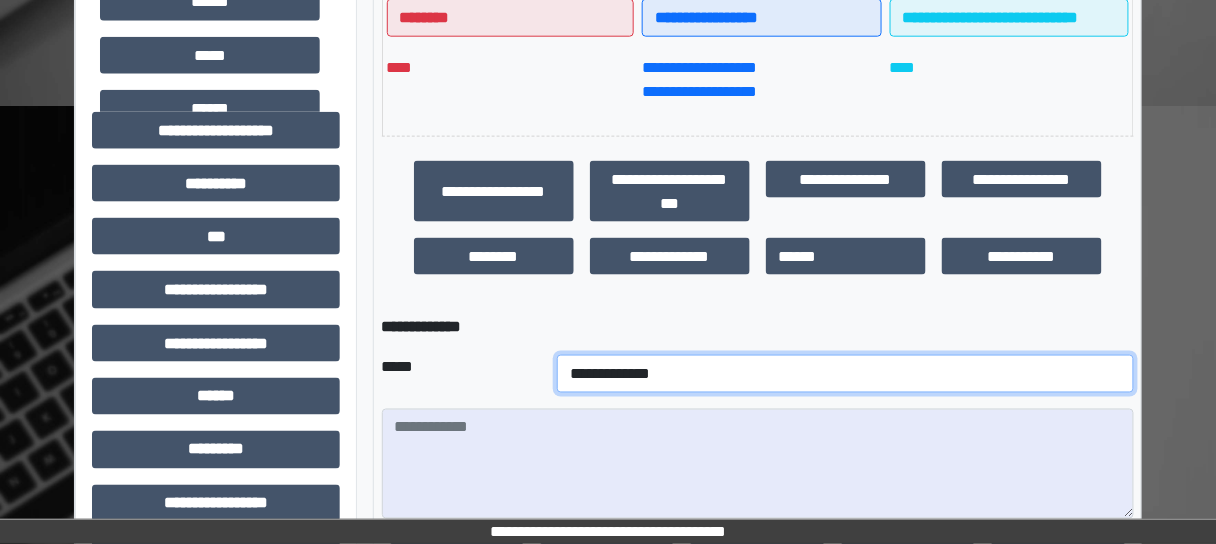 click on "**********" at bounding box center (845, 374) 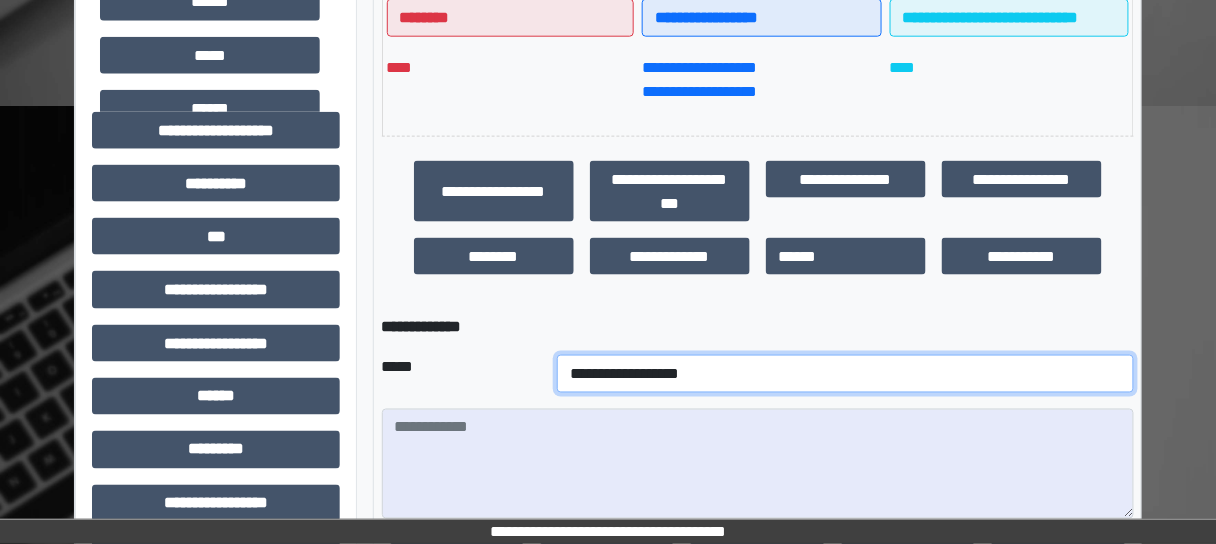 click on "**********" at bounding box center (845, 374) 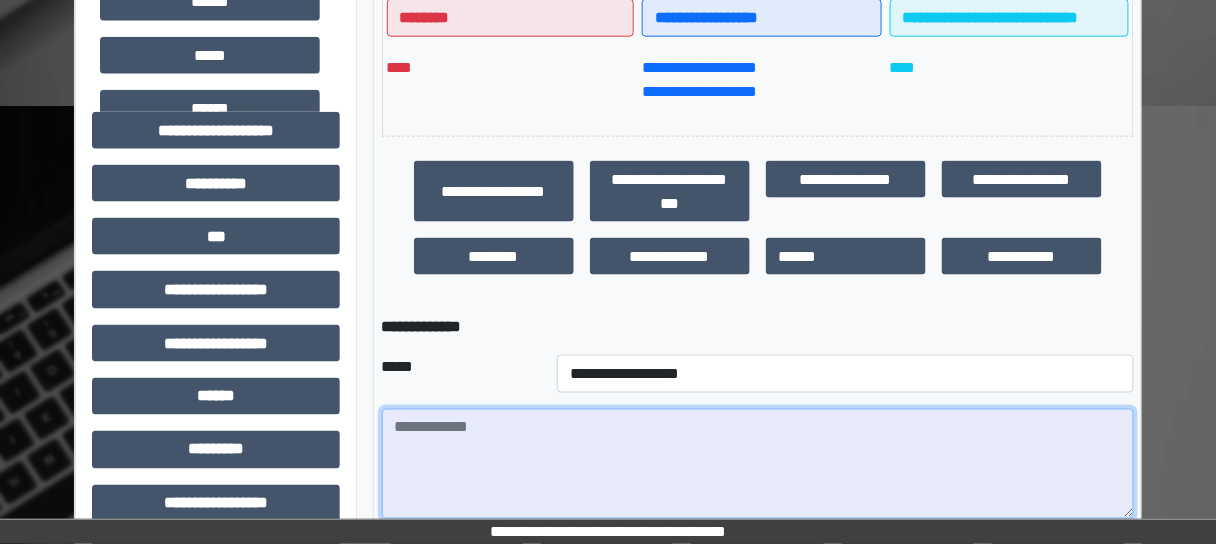 click at bounding box center (758, 464) 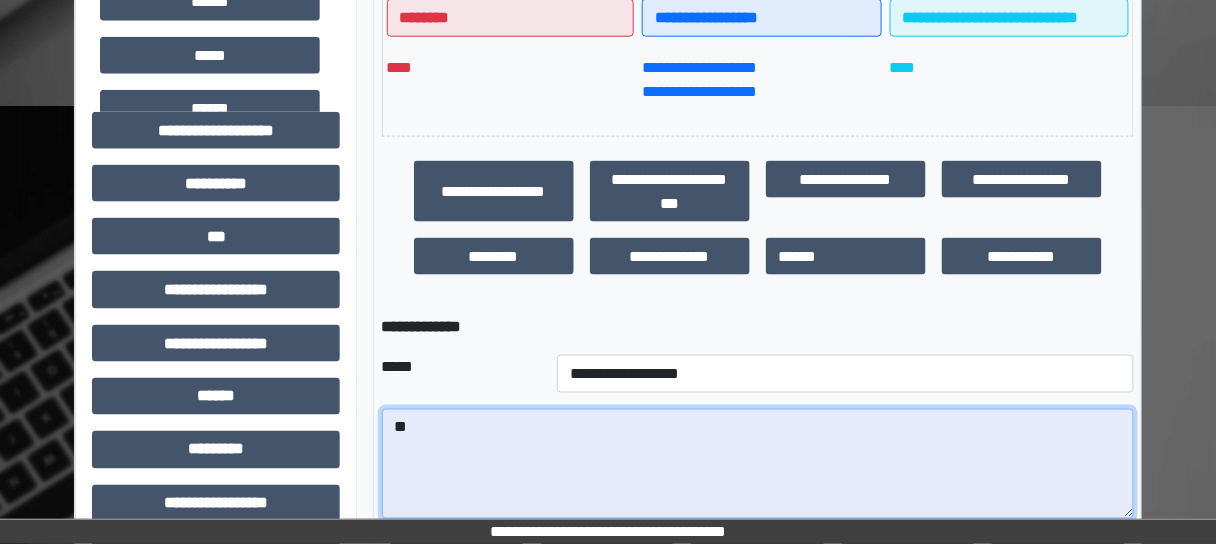 type on "*" 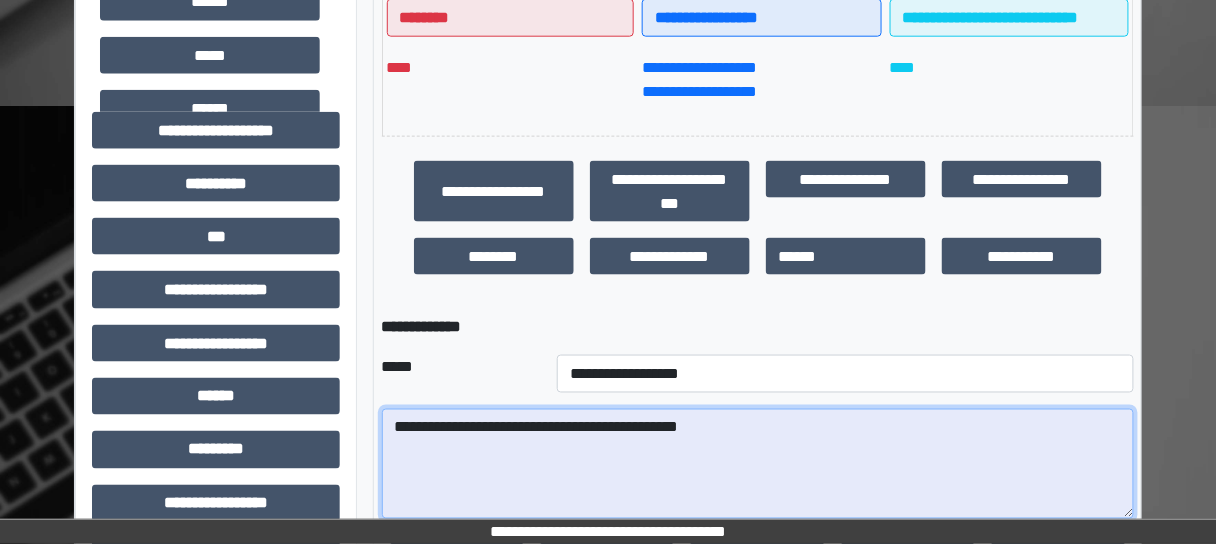 drag, startPoint x: 800, startPoint y: 413, endPoint x: 803, endPoint y: 428, distance: 15.297058 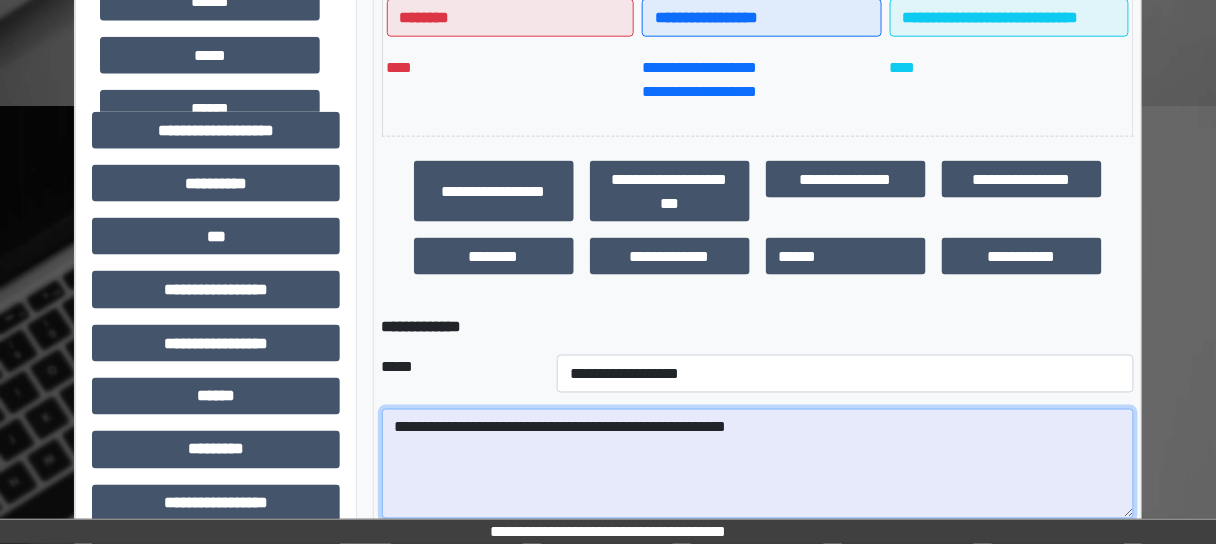 drag, startPoint x: 812, startPoint y: 428, endPoint x: 758, endPoint y: 424, distance: 54.147945 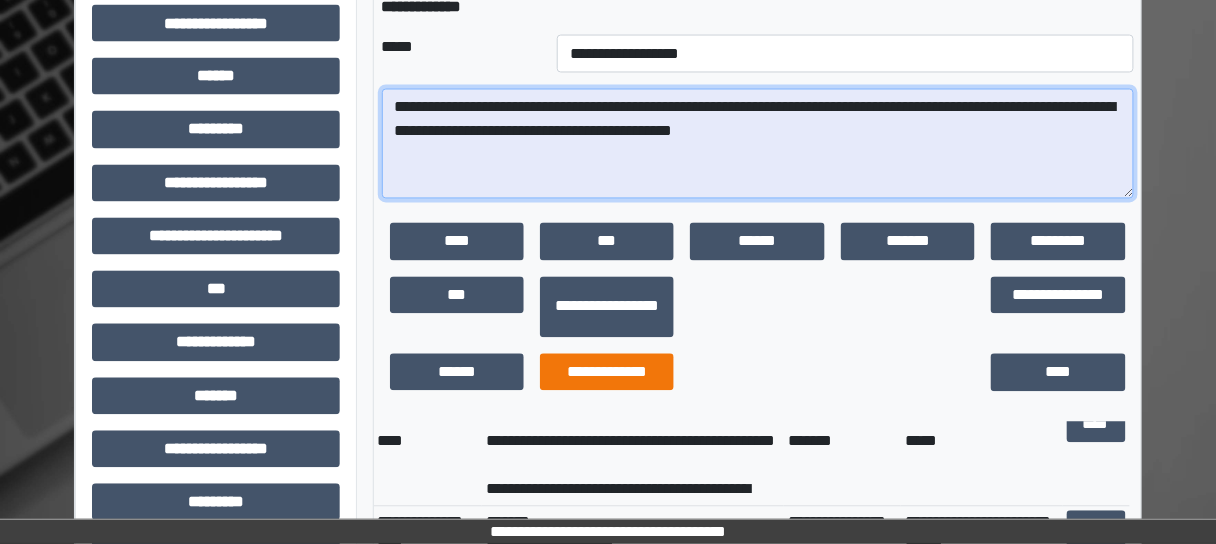 scroll, scrollTop: 800, scrollLeft: 0, axis: vertical 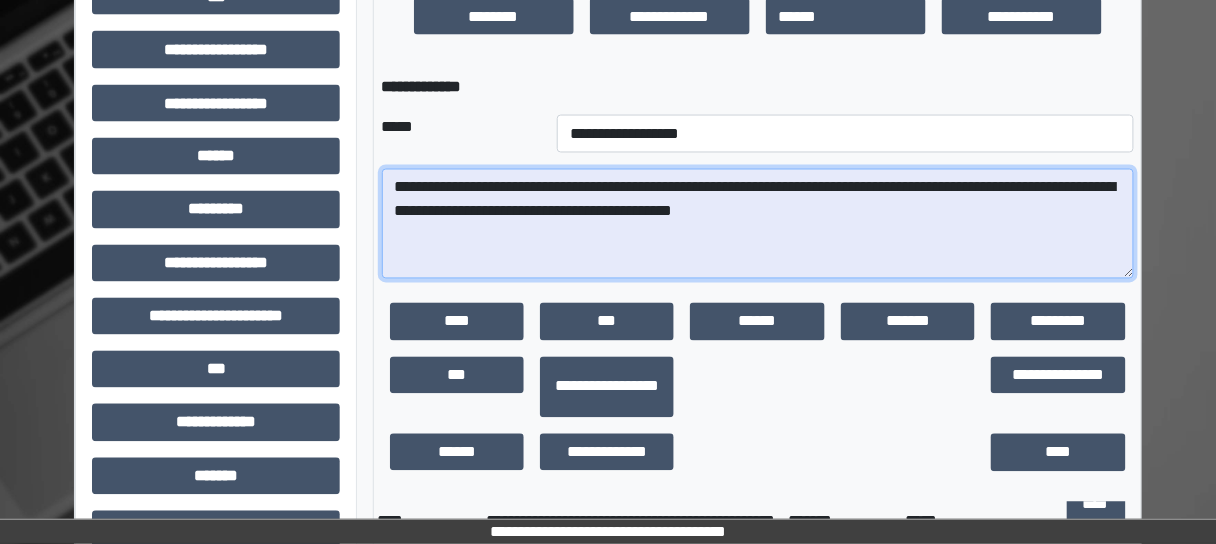 click on "**********" at bounding box center (758, 224) 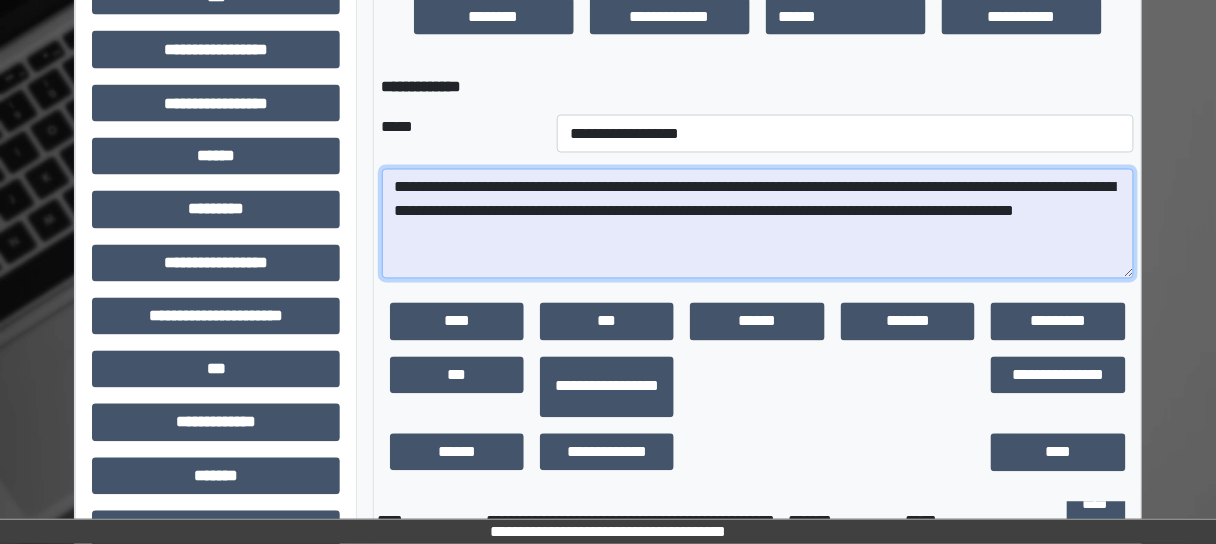 click on "**********" at bounding box center [758, 224] 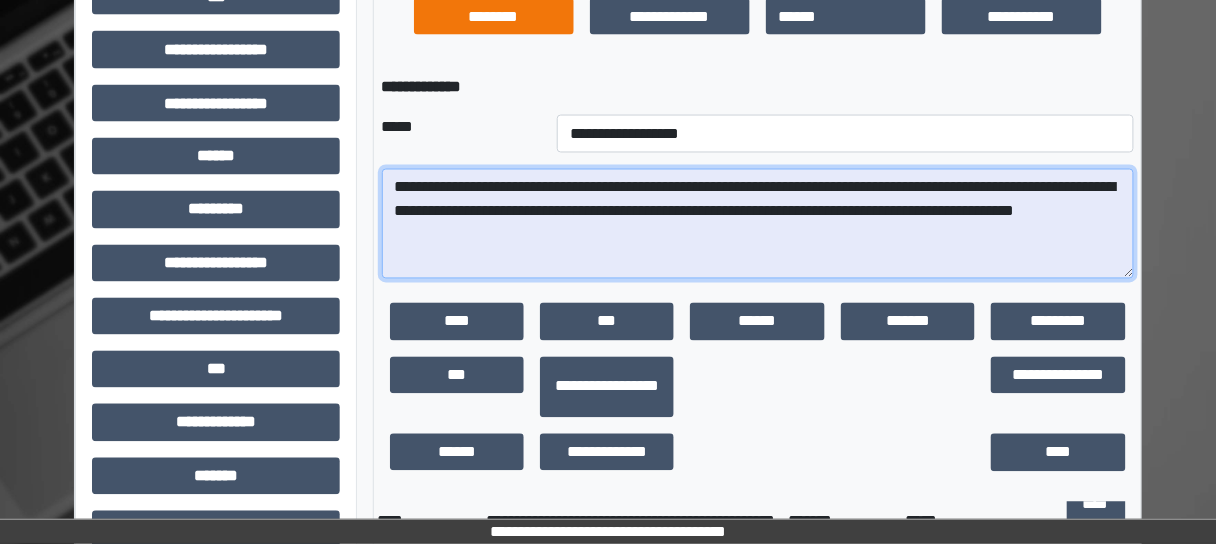 type on "**********" 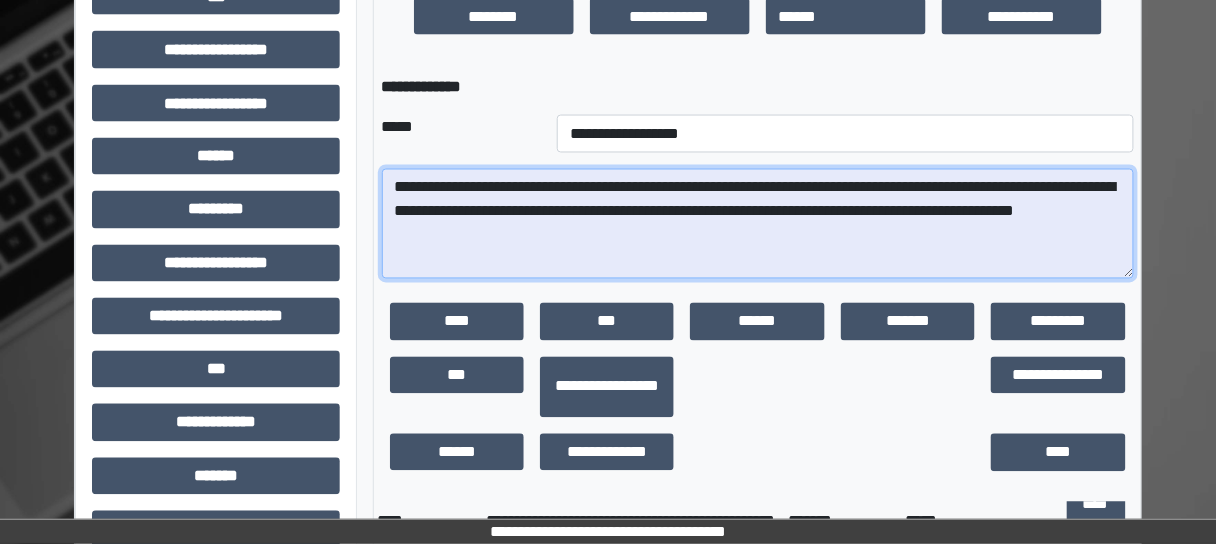 click on "**********" at bounding box center (758, 224) 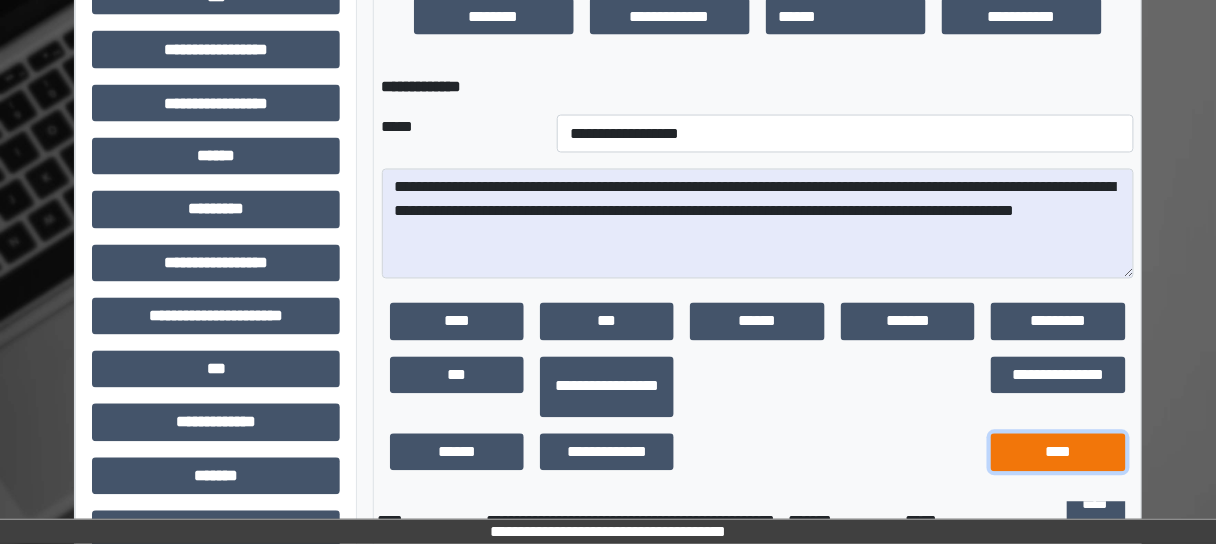 click on "****" at bounding box center [1058, 453] 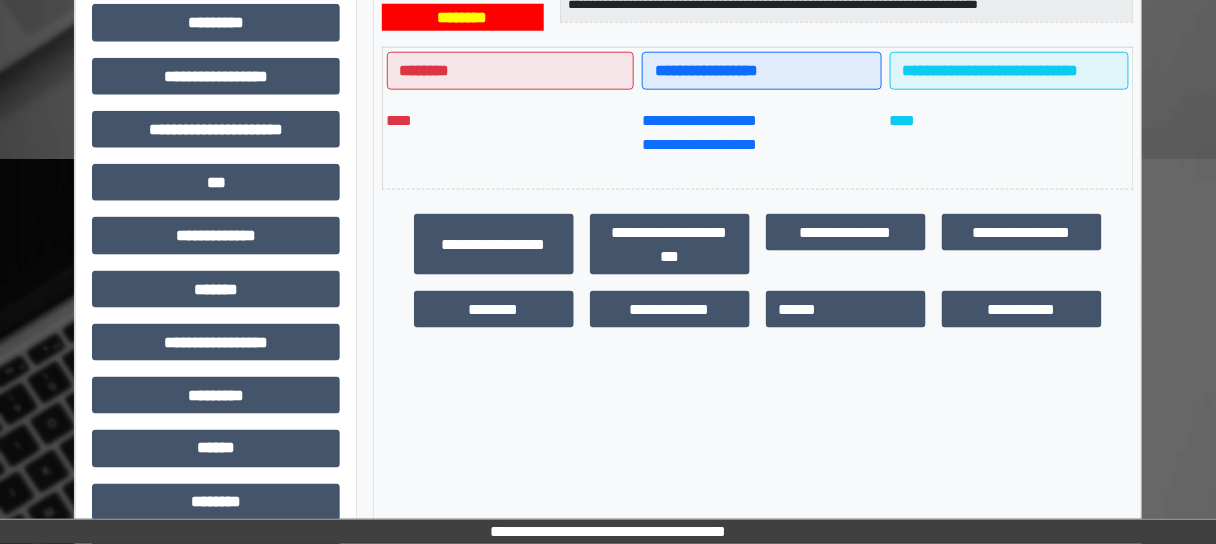 scroll, scrollTop: 480, scrollLeft: 0, axis: vertical 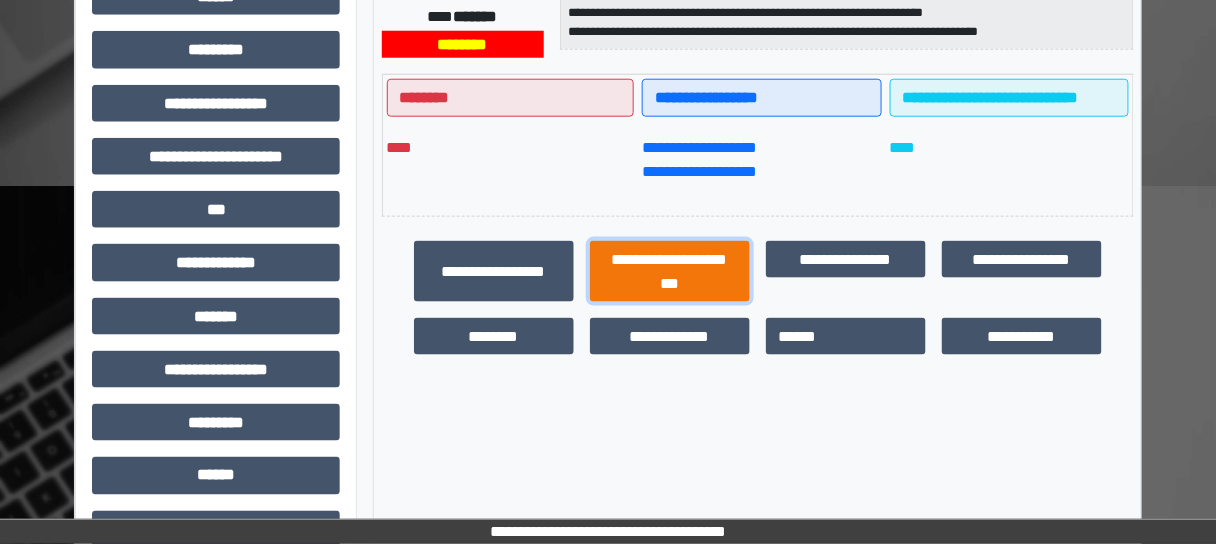 click on "**********" at bounding box center (670, 271) 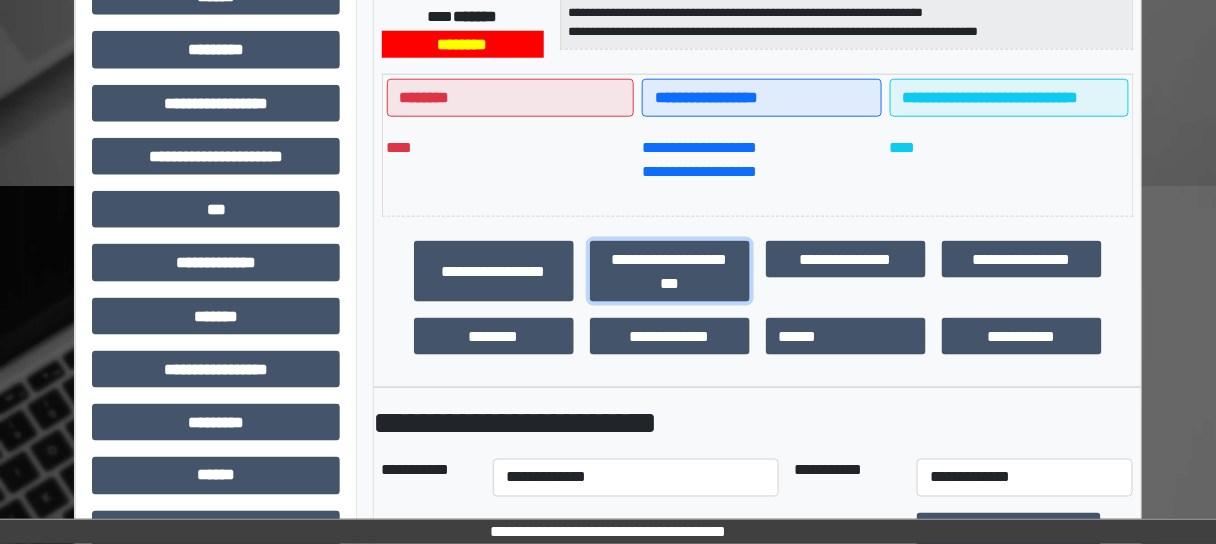 scroll, scrollTop: 640, scrollLeft: 0, axis: vertical 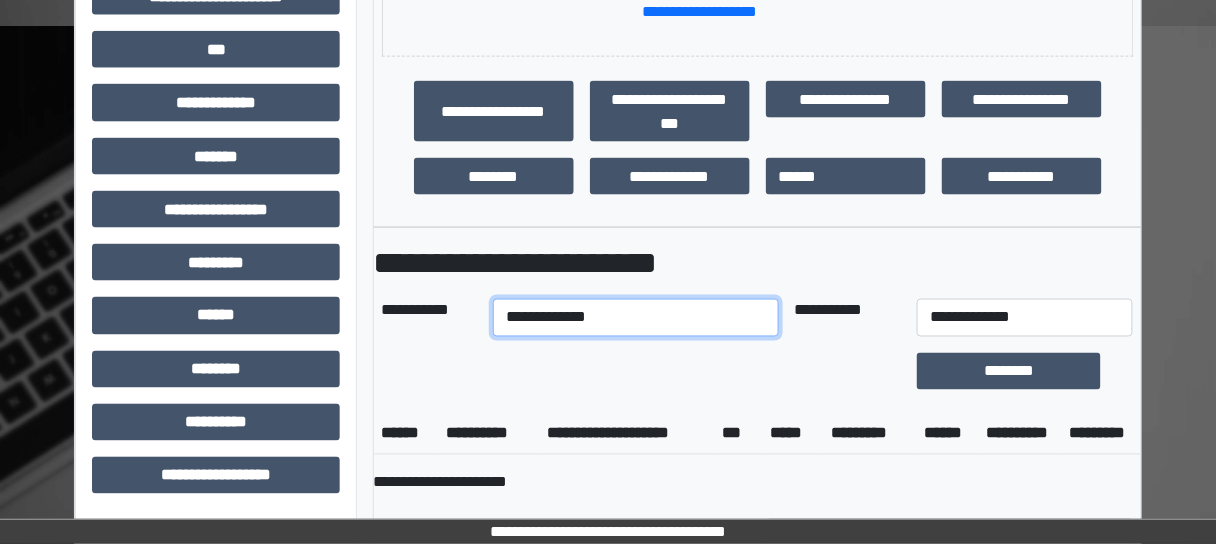 click on "**********" at bounding box center [635, 318] 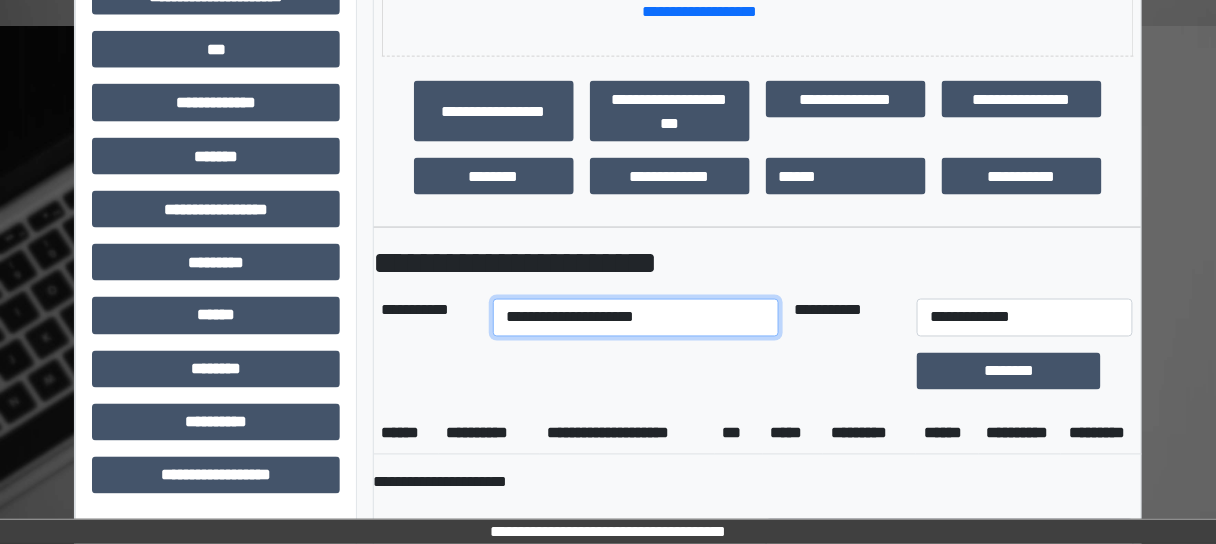 click on "**********" at bounding box center (635, 318) 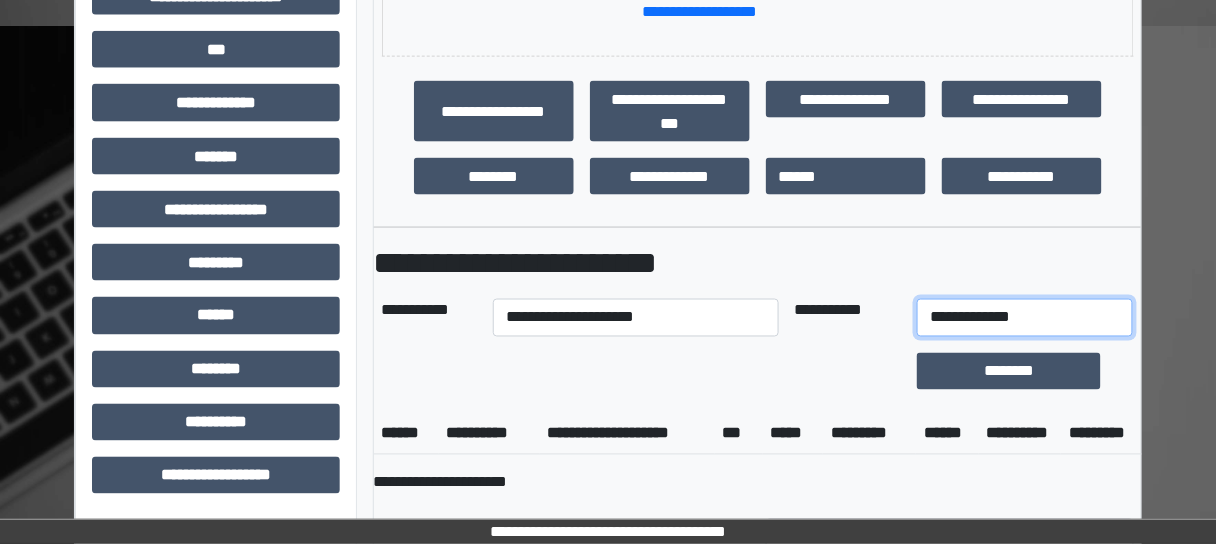 click on "**********" at bounding box center [1025, 318] 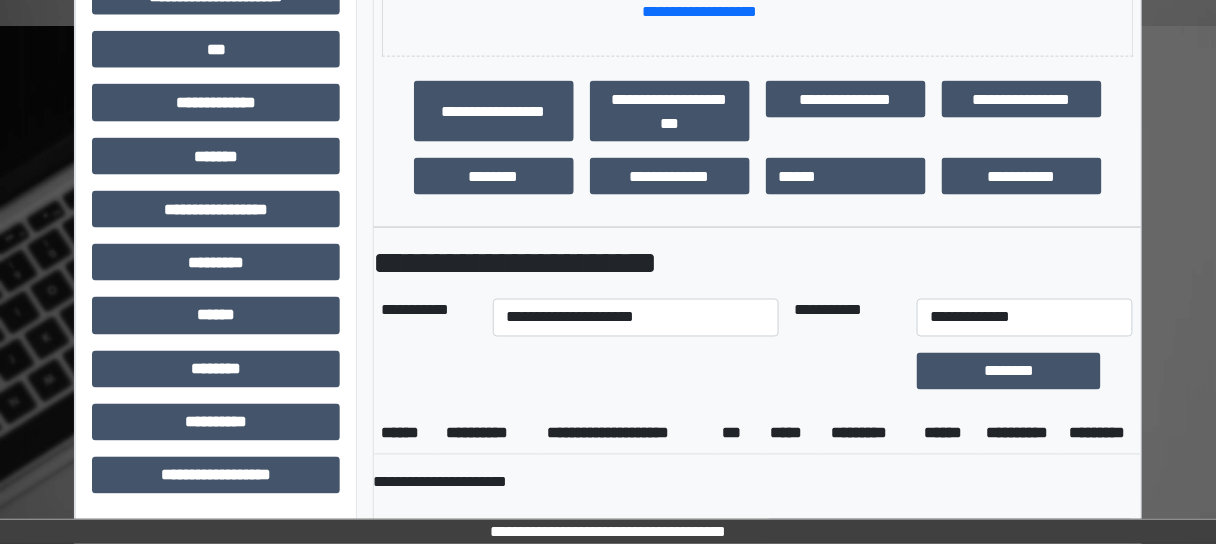 click at bounding box center (635, 371) 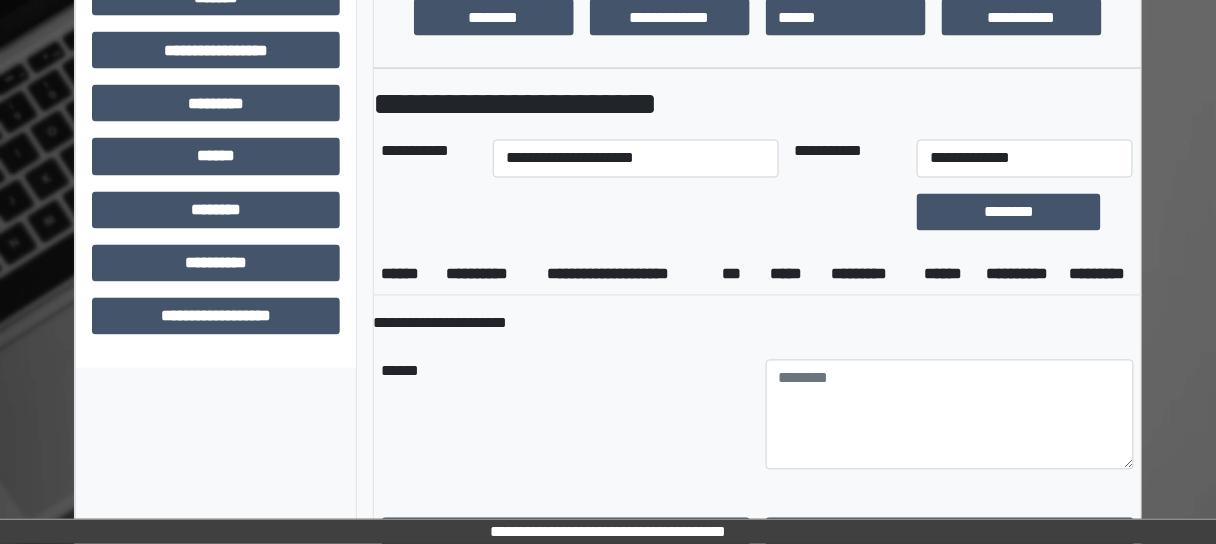scroll, scrollTop: 800, scrollLeft: 0, axis: vertical 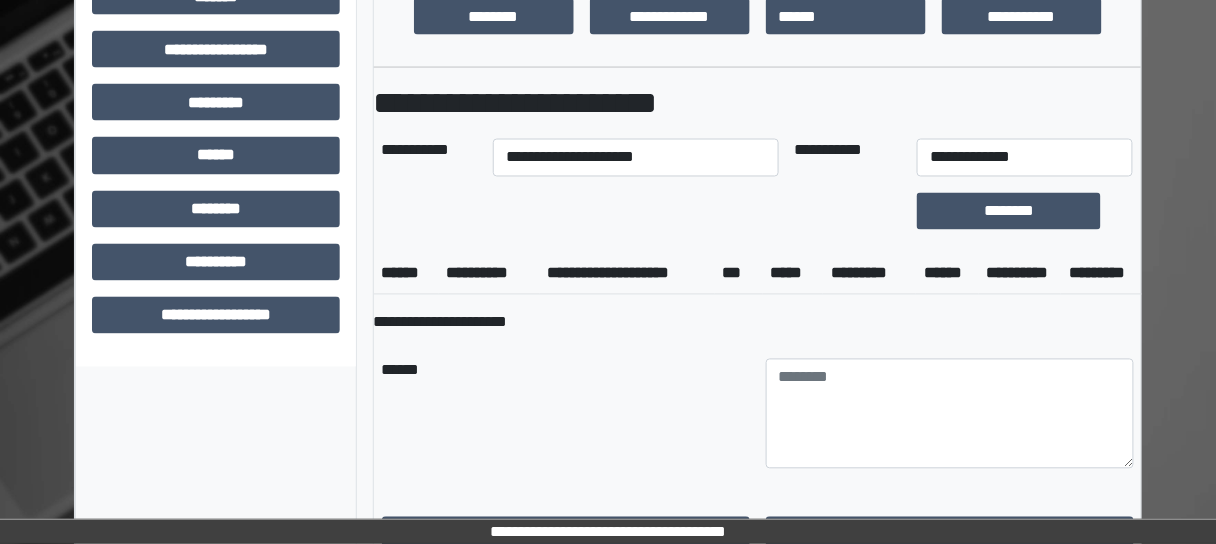 click on "**********" at bounding box center [757, 921] 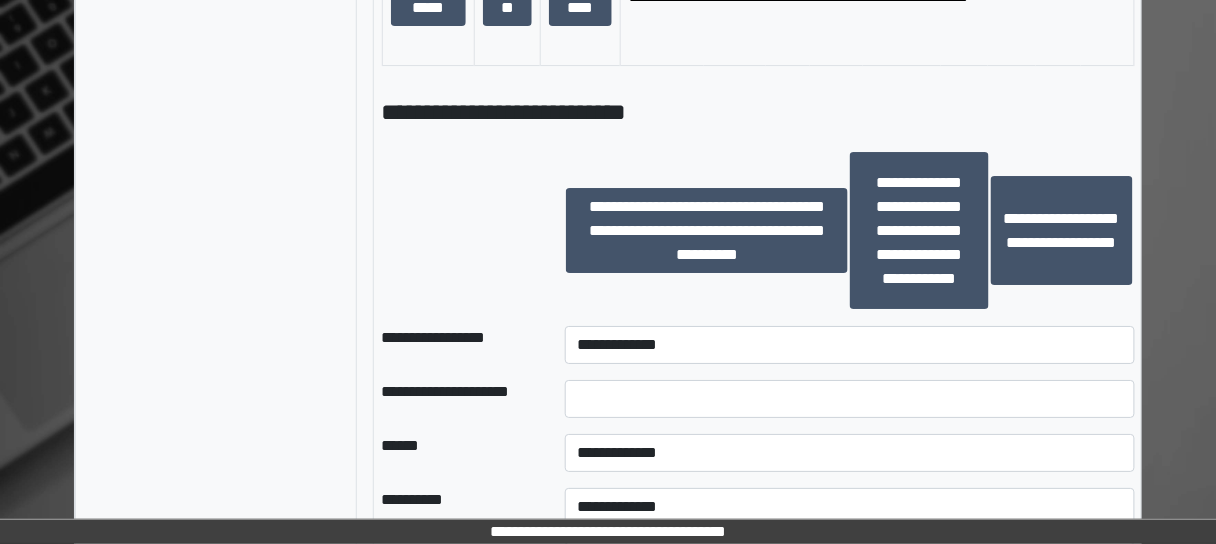 scroll, scrollTop: 1760, scrollLeft: 0, axis: vertical 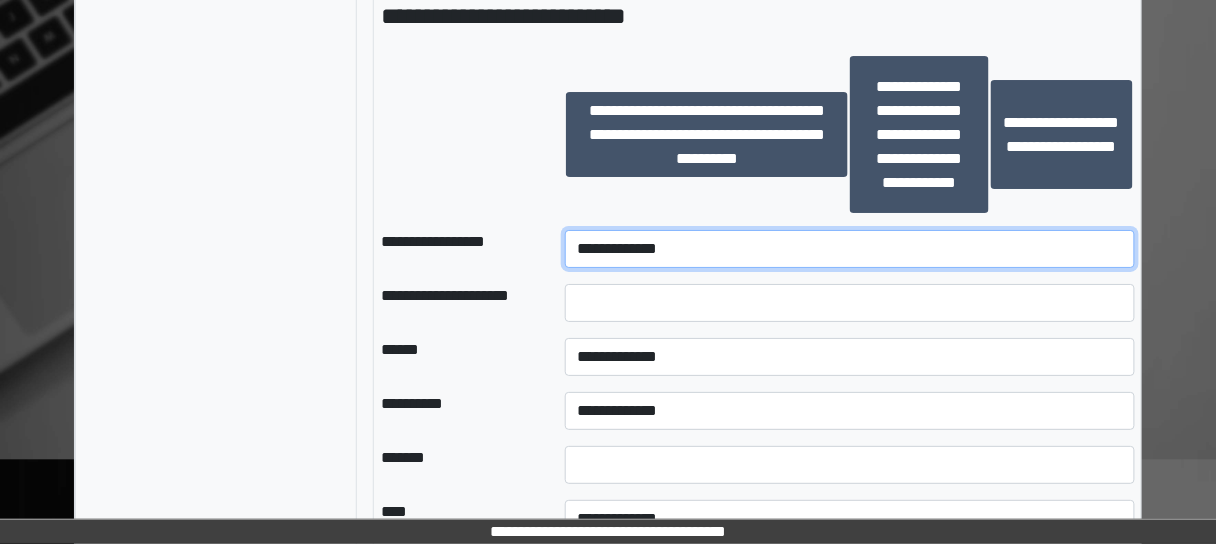 click on "**********" at bounding box center [850, 249] 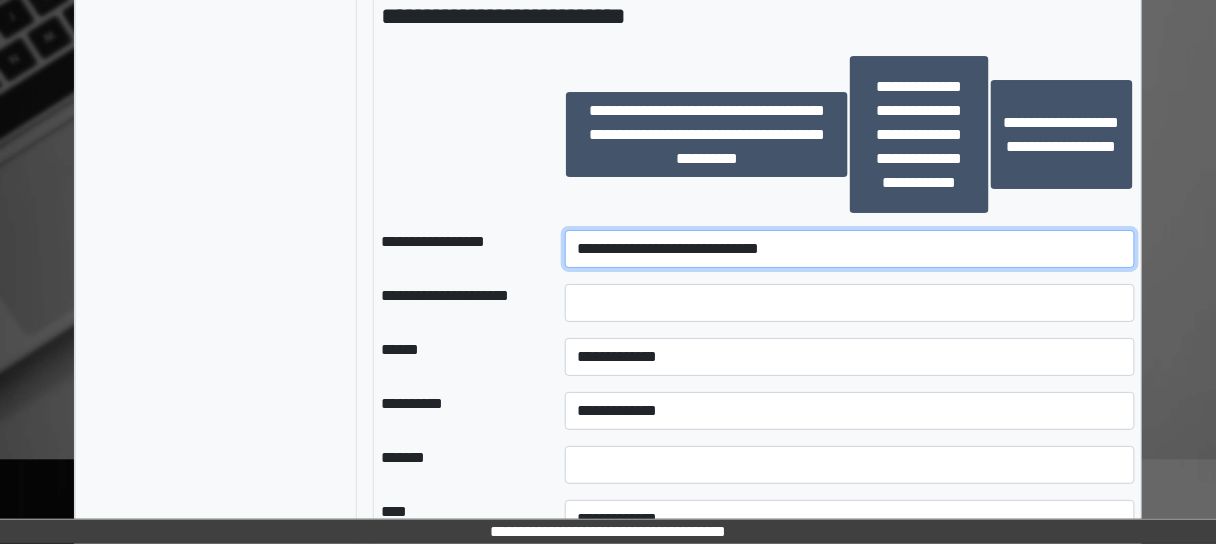click on "**********" at bounding box center [850, 249] 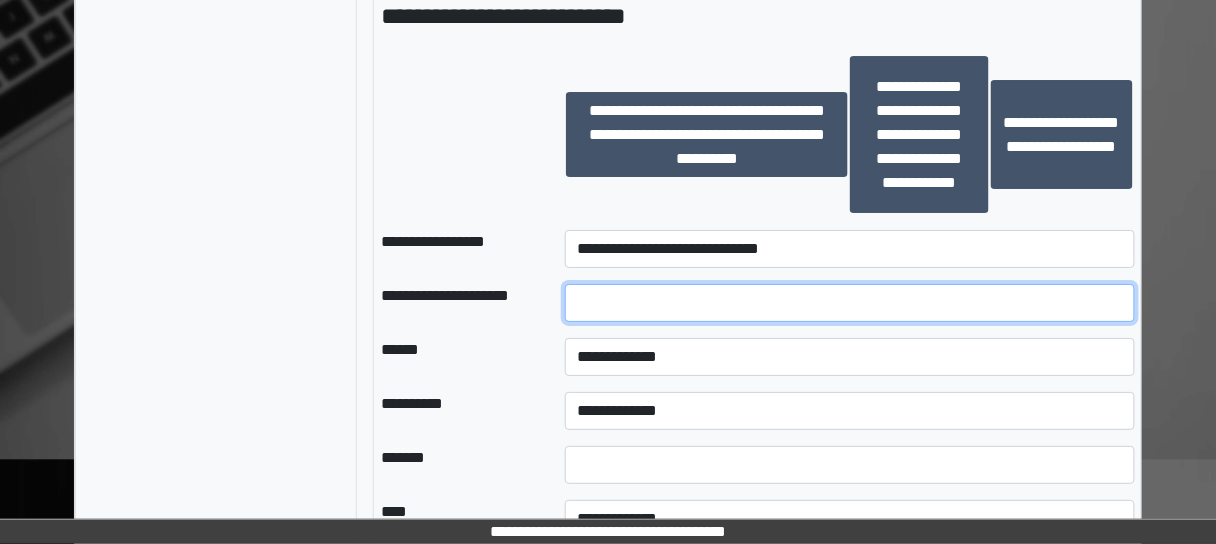 click at bounding box center [850, 303] 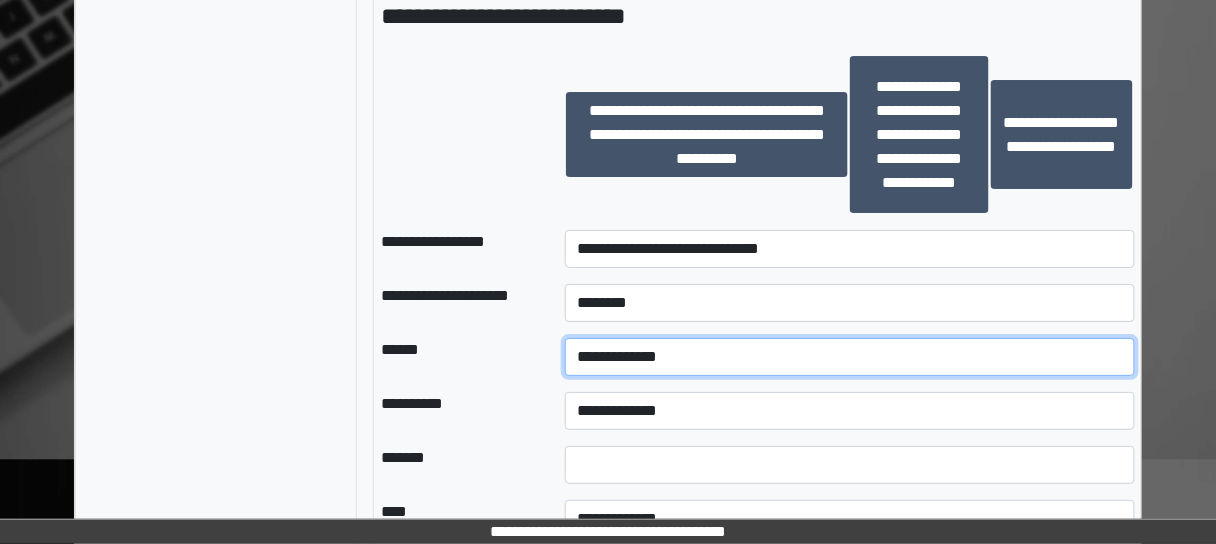 click on "**********" at bounding box center [850, 357] 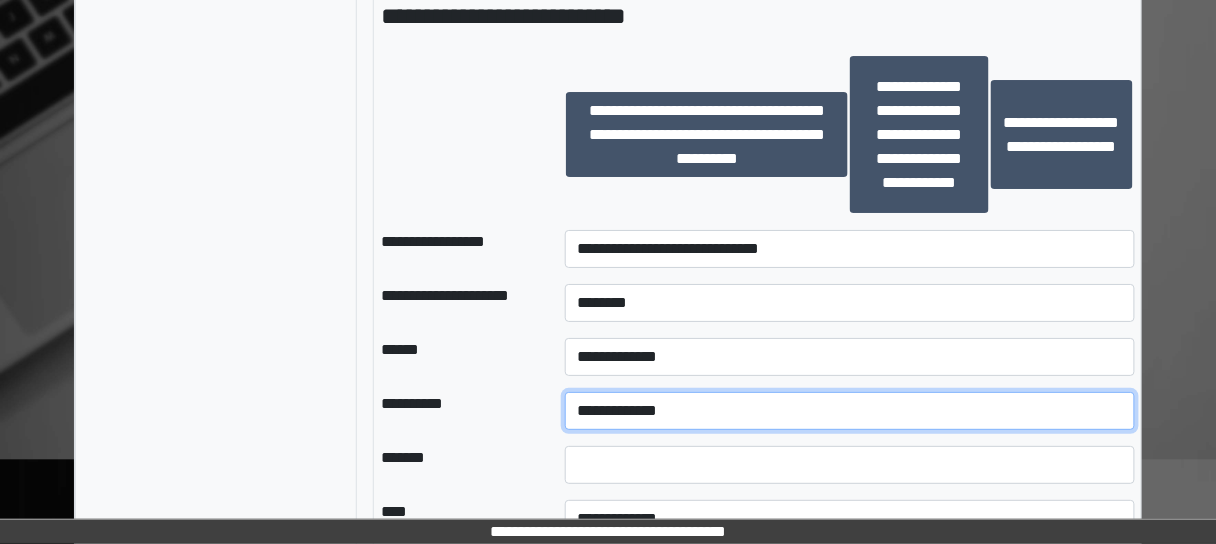 click on "**********" at bounding box center (850, 411) 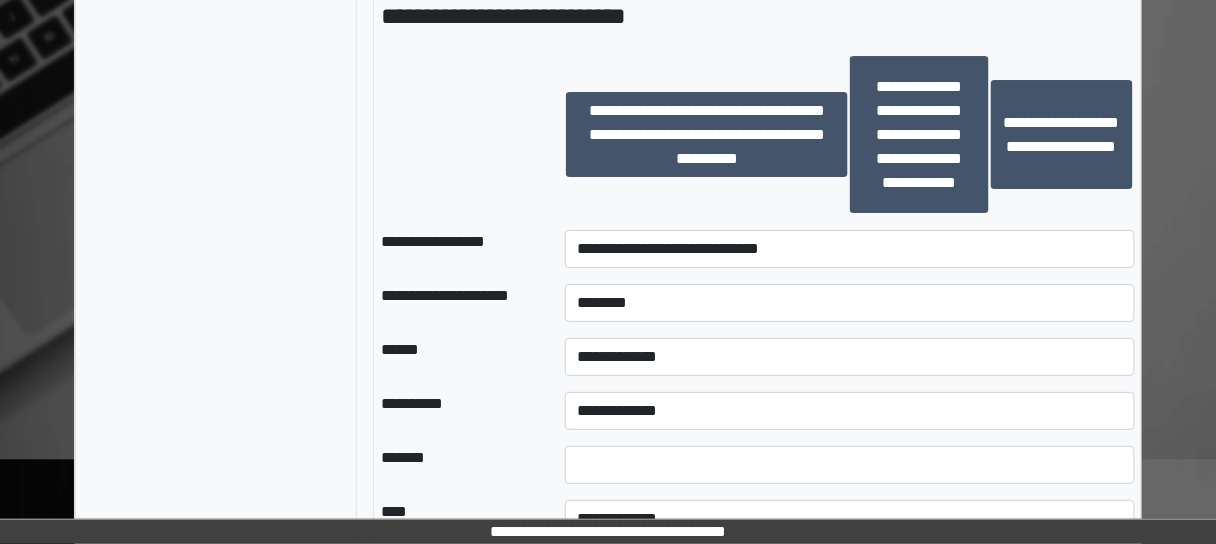 click on "*******" at bounding box center (457, 465) 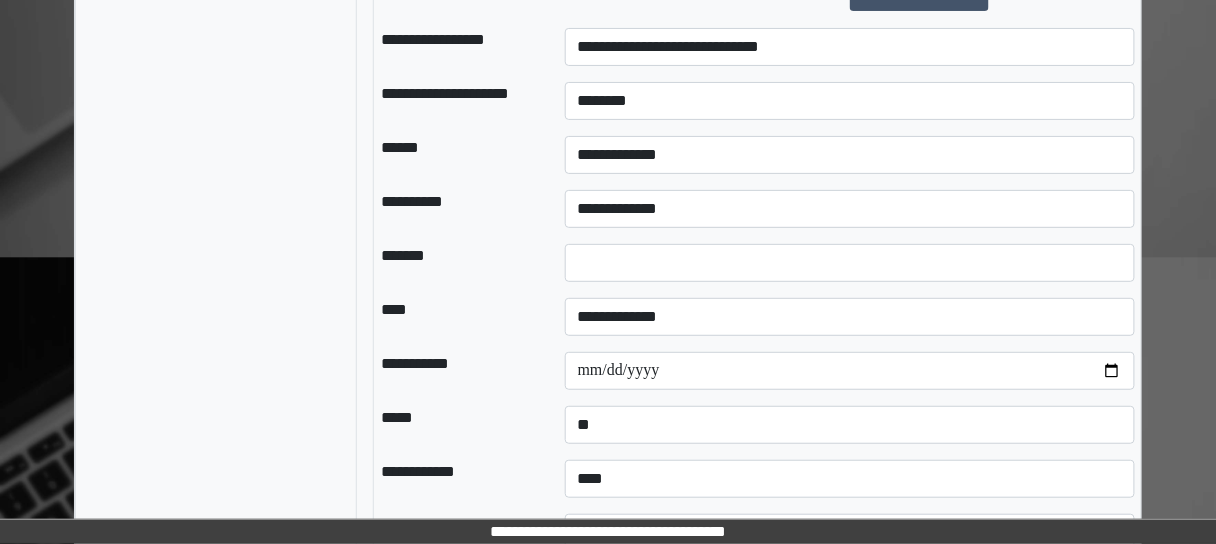 scroll, scrollTop: 2000, scrollLeft: 0, axis: vertical 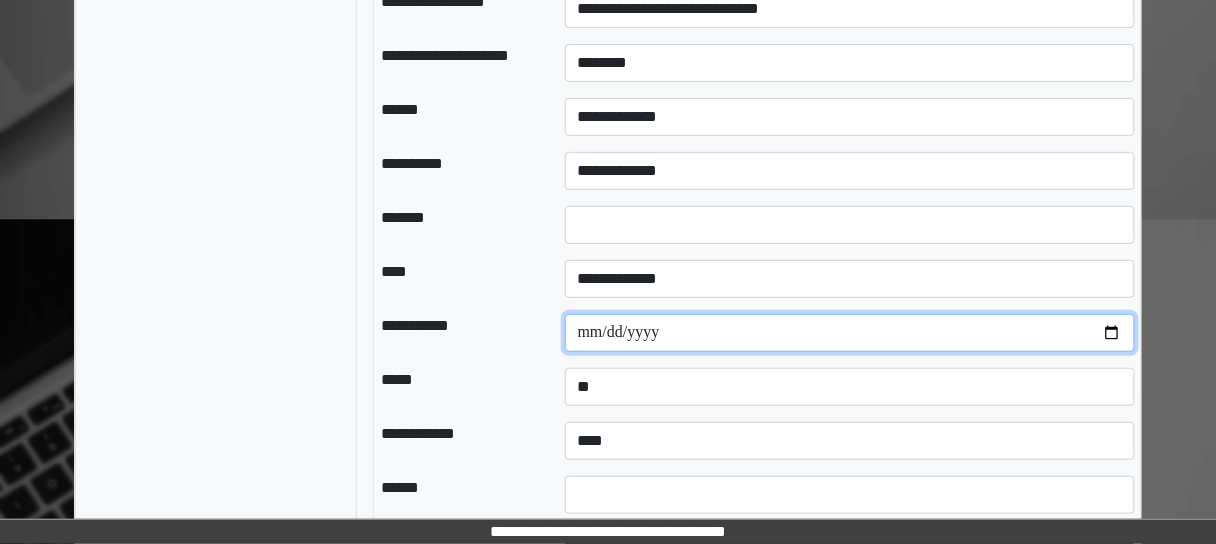 click at bounding box center [850, 333] 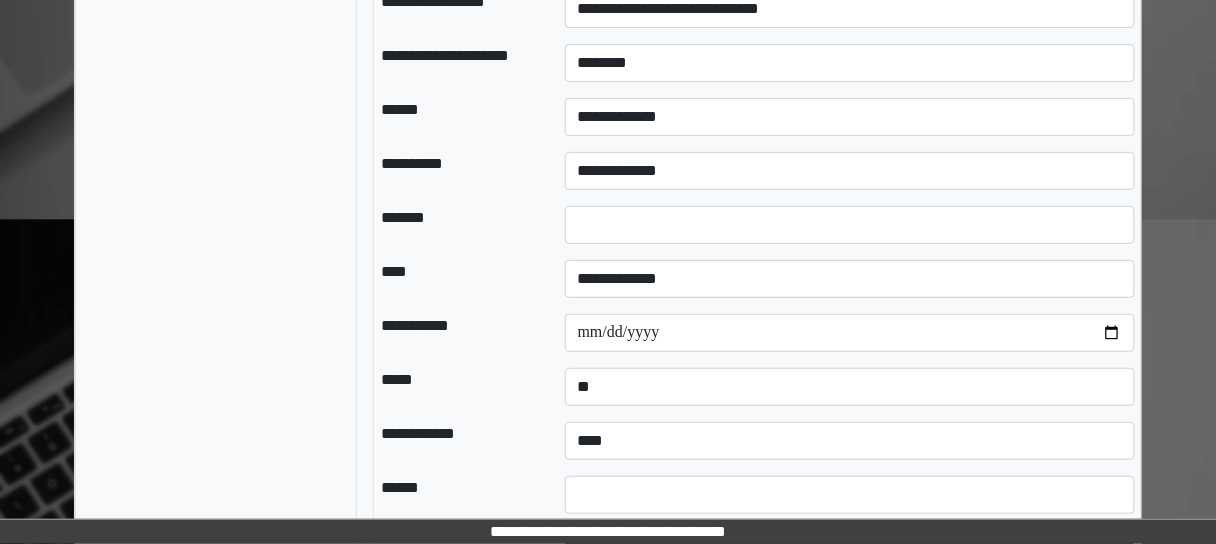 click on "**********" at bounding box center [457, 441] 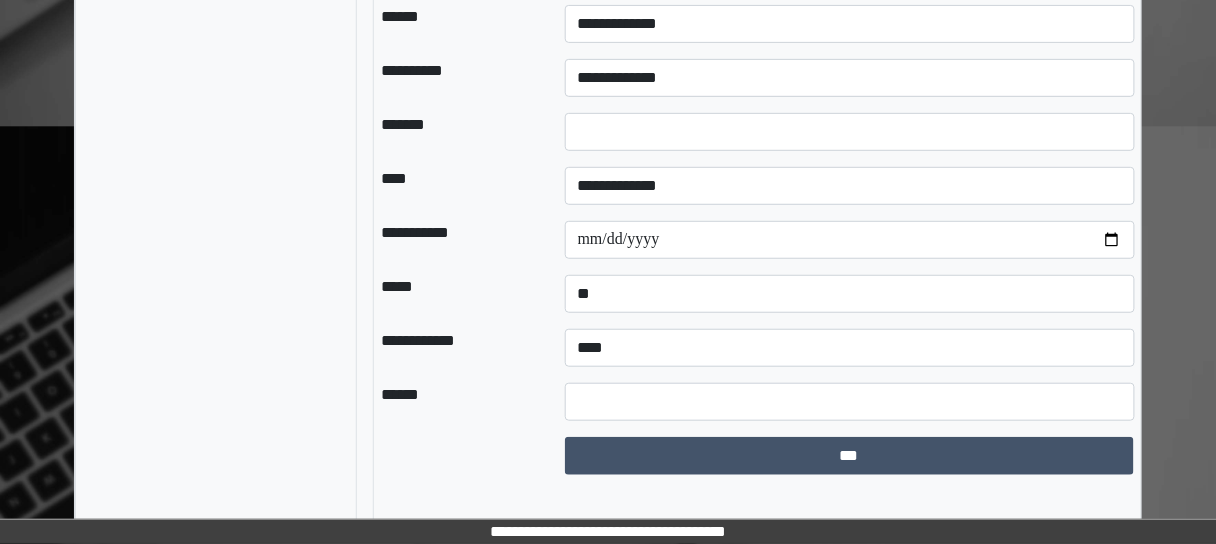 scroll, scrollTop: 2095, scrollLeft: 0, axis: vertical 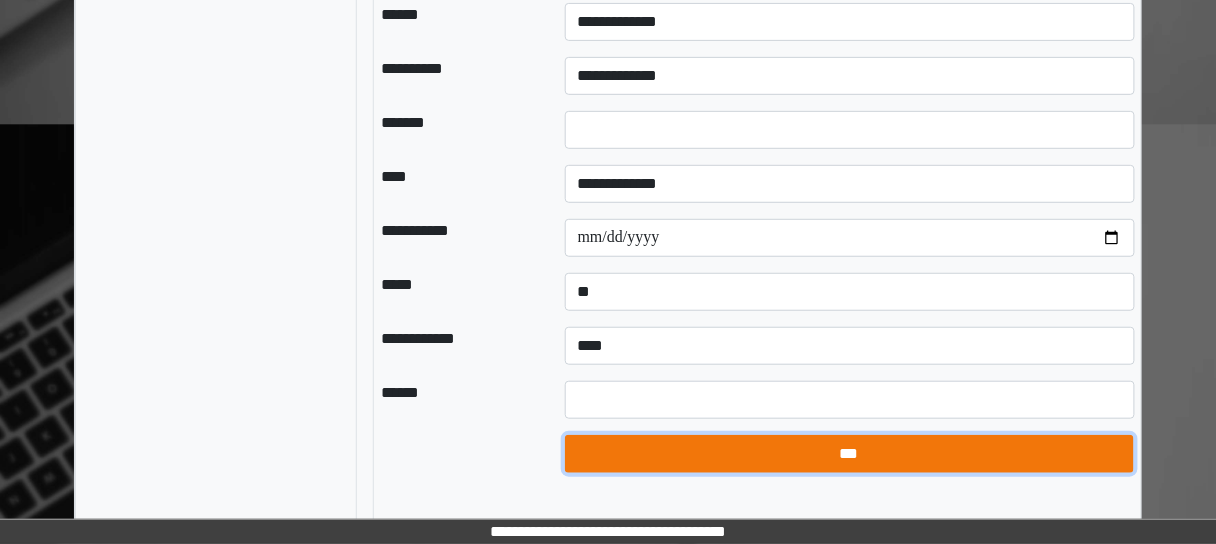 click on "***" at bounding box center [849, 453] 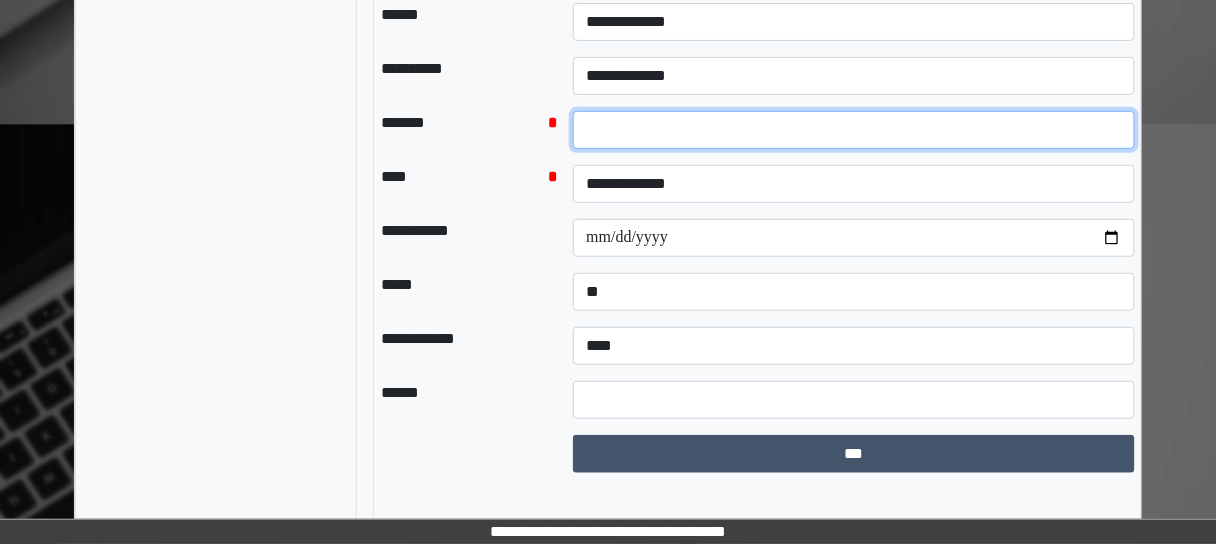 click at bounding box center (854, 130) 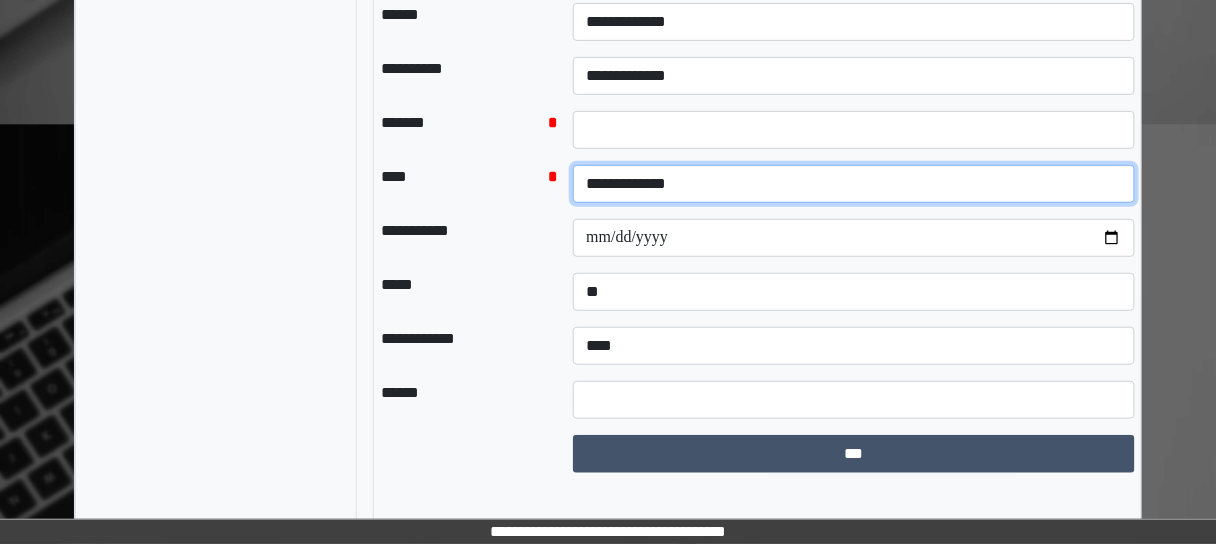 click on "**********" at bounding box center [854, 184] 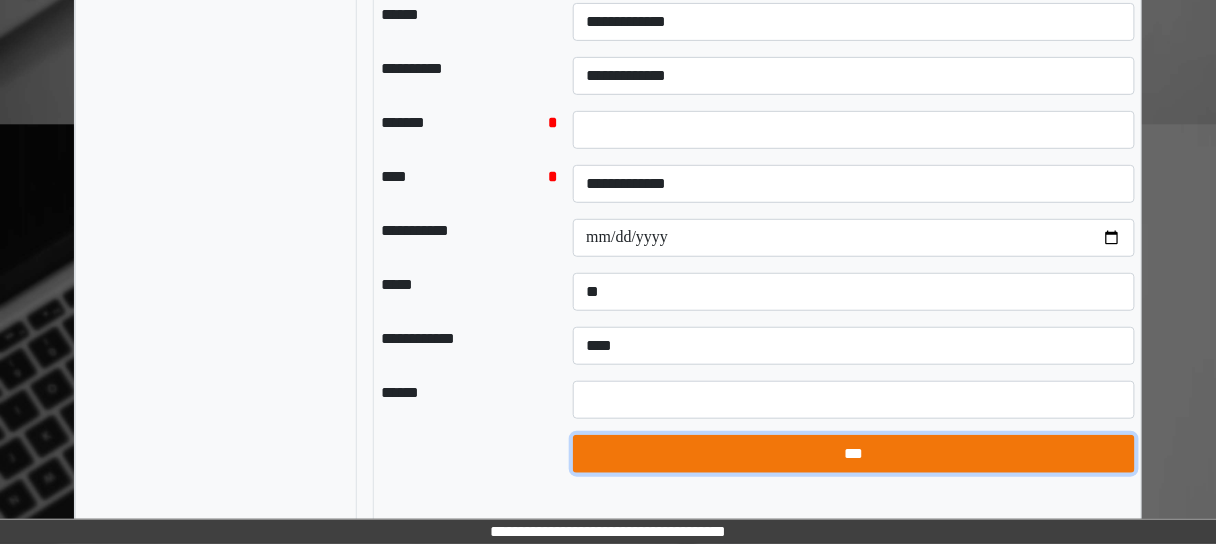 click on "***" at bounding box center (854, 453) 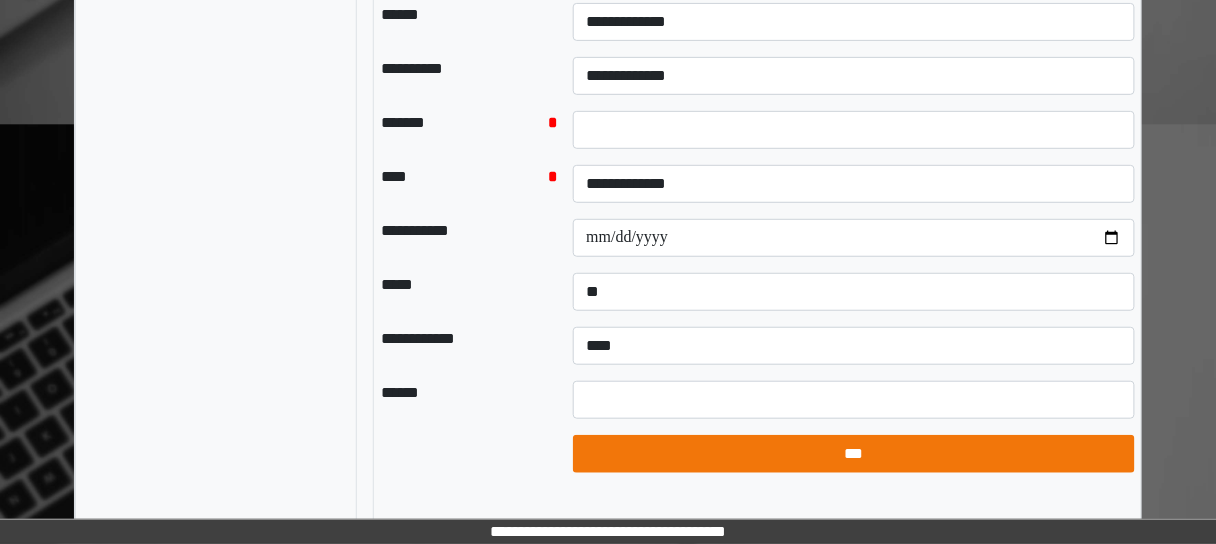 select on "*" 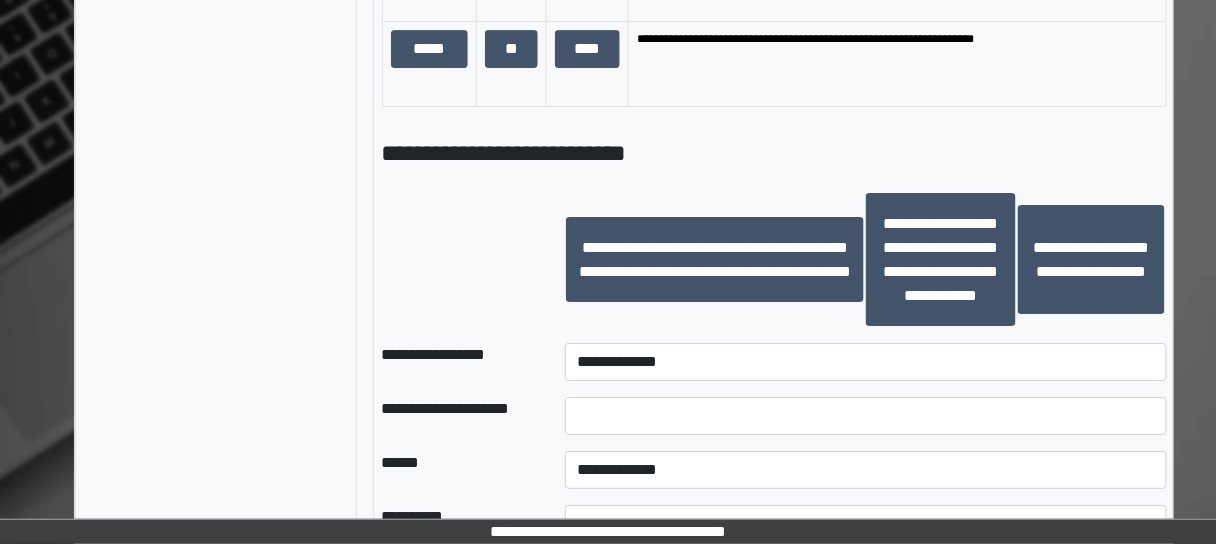 scroll, scrollTop: 1681, scrollLeft: 0, axis: vertical 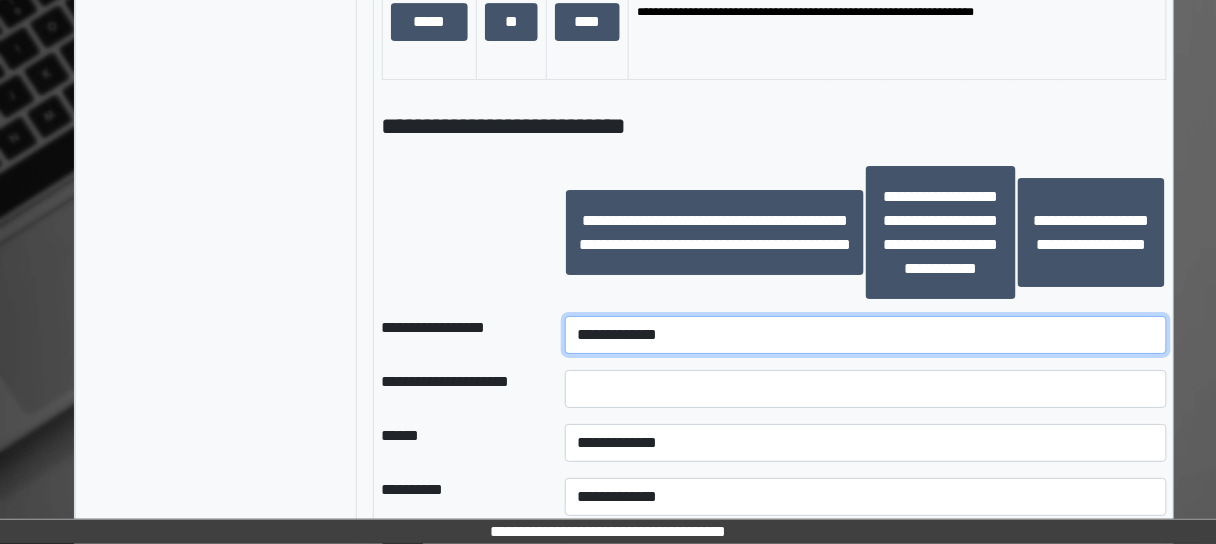 click on "**********" at bounding box center (866, 335) 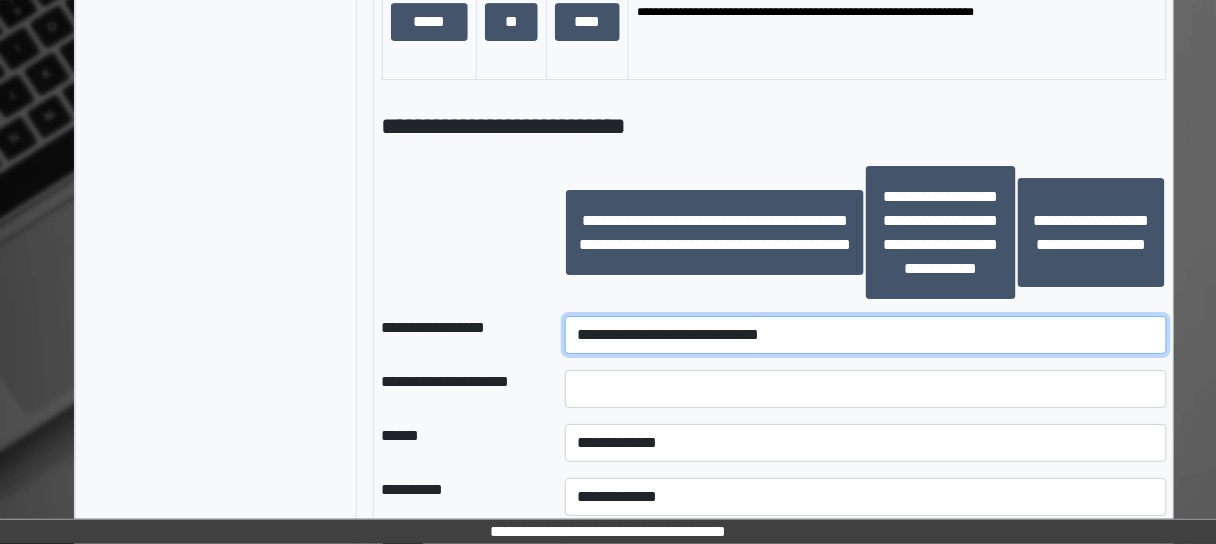 click on "**********" at bounding box center (866, 335) 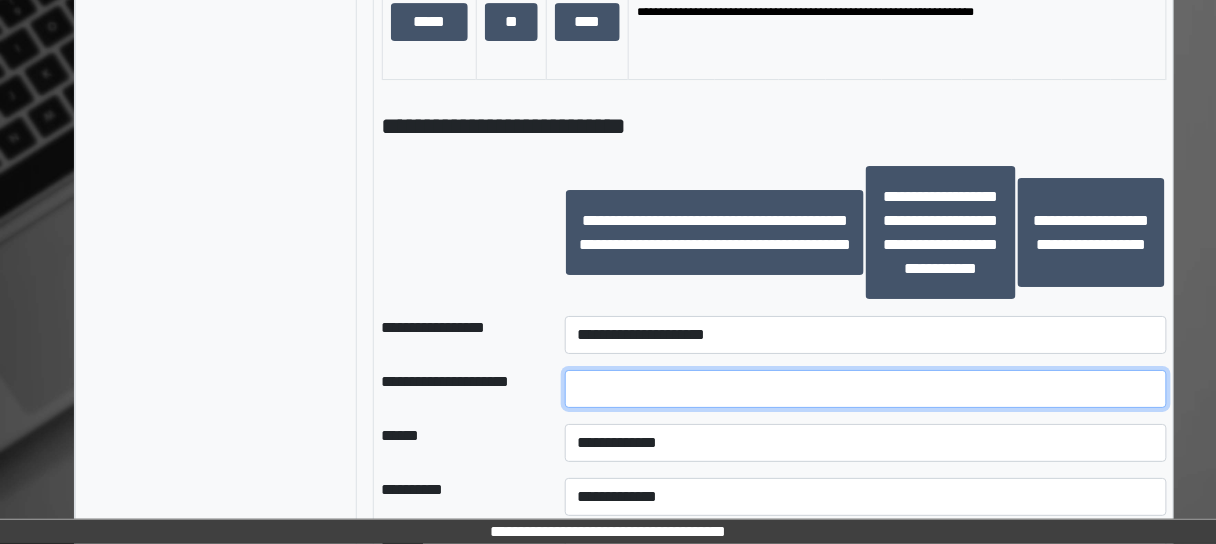 click at bounding box center [866, 389] 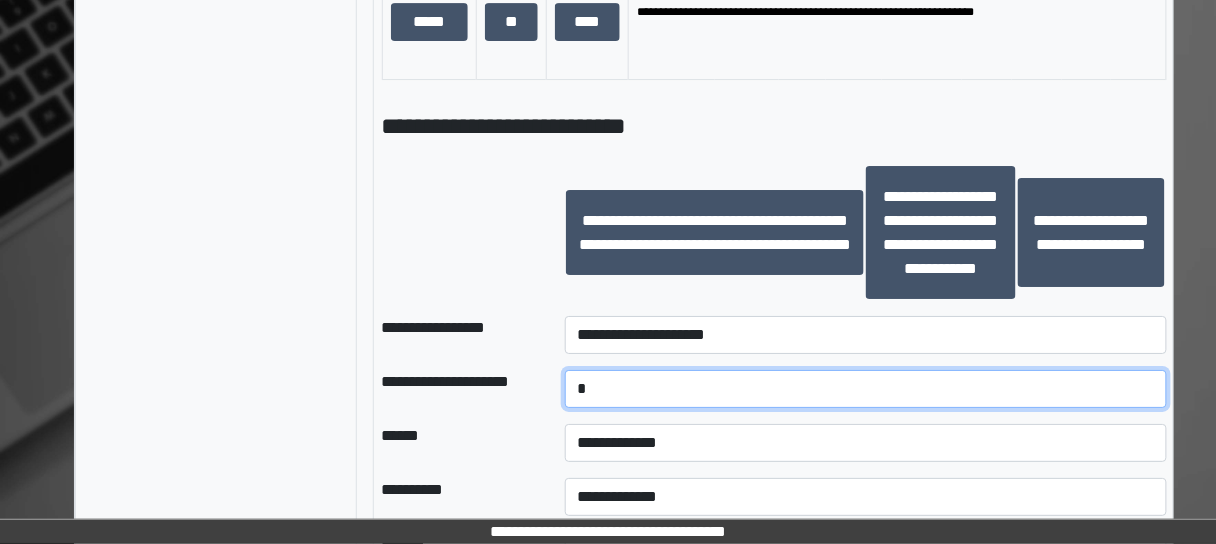 type on "********" 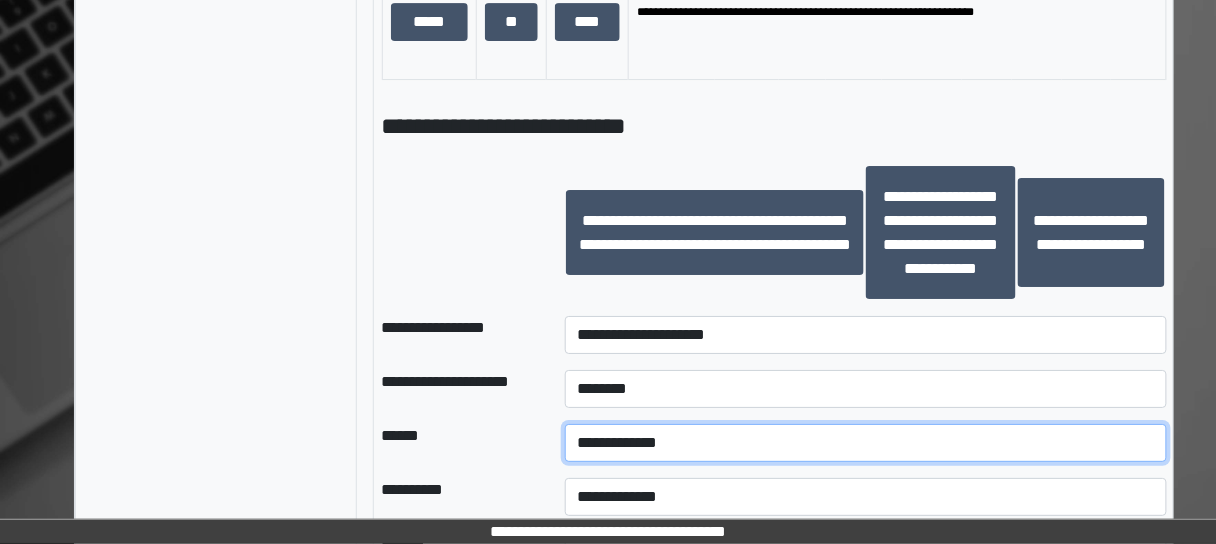 click on "**********" at bounding box center (866, 443) 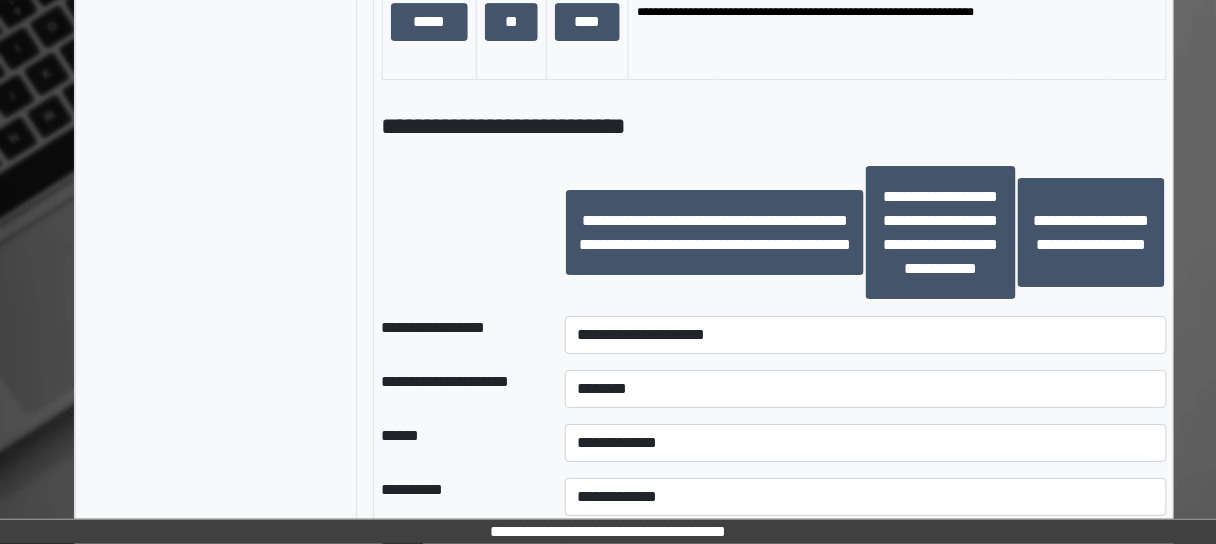 click on "**********" at bounding box center (457, 389) 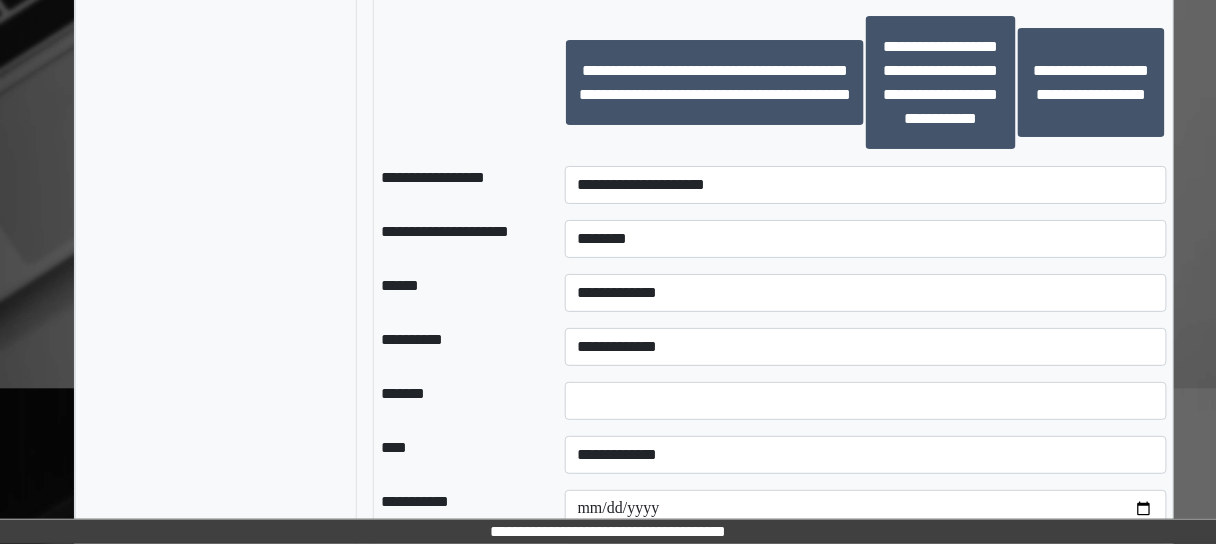 scroll, scrollTop: 1841, scrollLeft: 0, axis: vertical 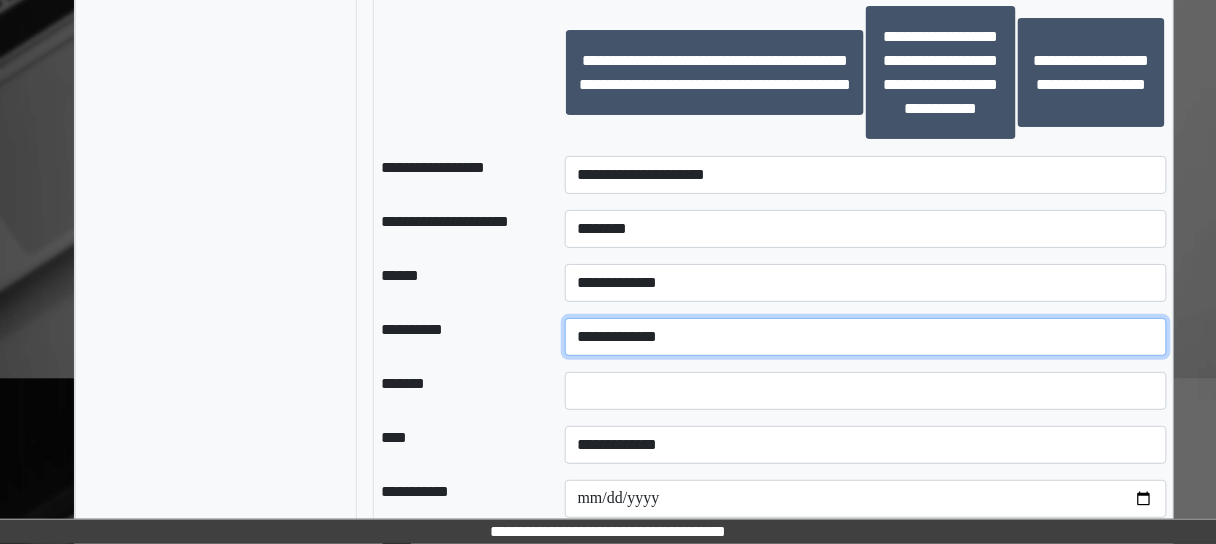 click on "**********" at bounding box center (866, 337) 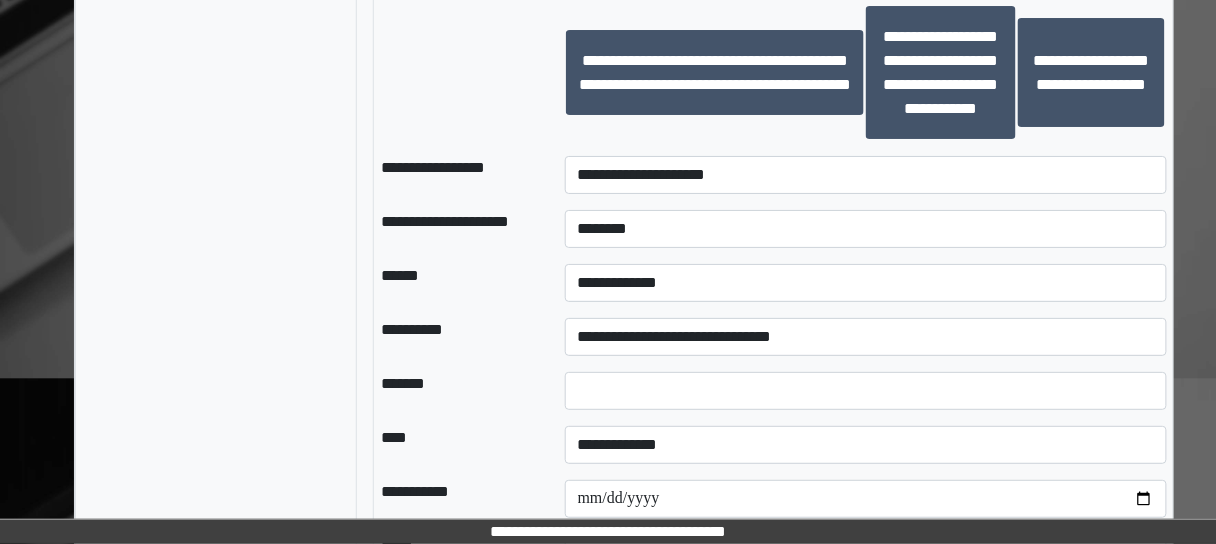 drag, startPoint x: 421, startPoint y: 426, endPoint x: 477, endPoint y: 397, distance: 63.06346 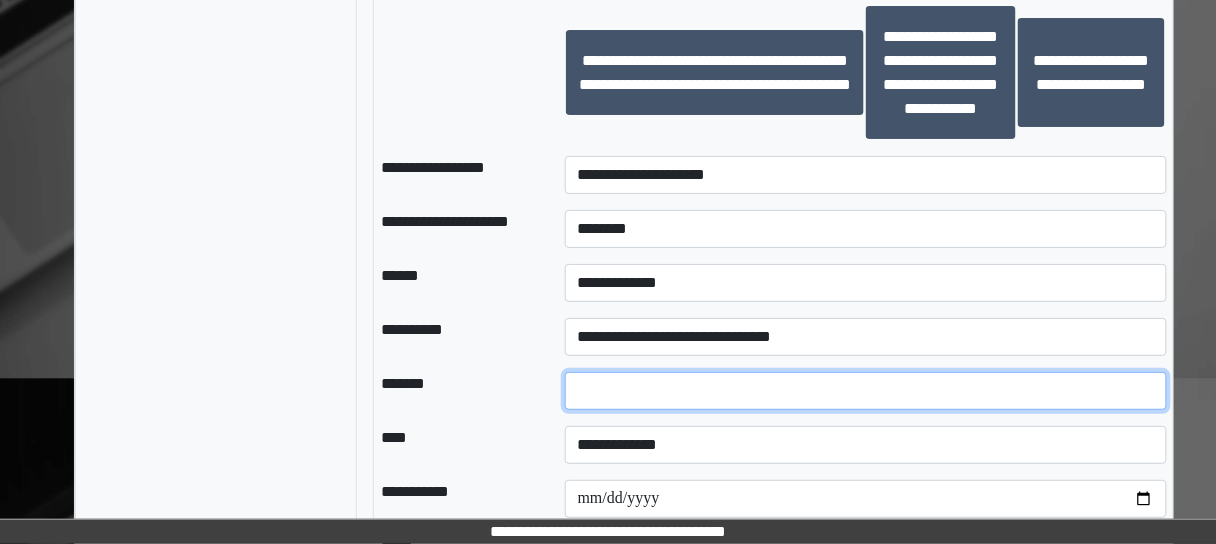 click on "*" at bounding box center (866, 391) 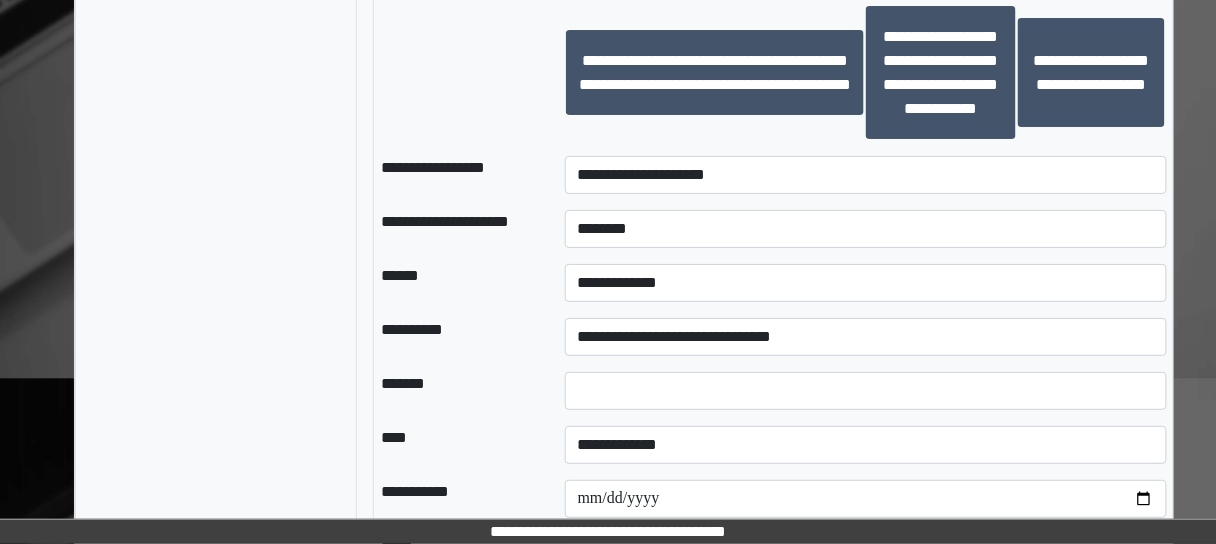 click on "**********" at bounding box center [215, -476] 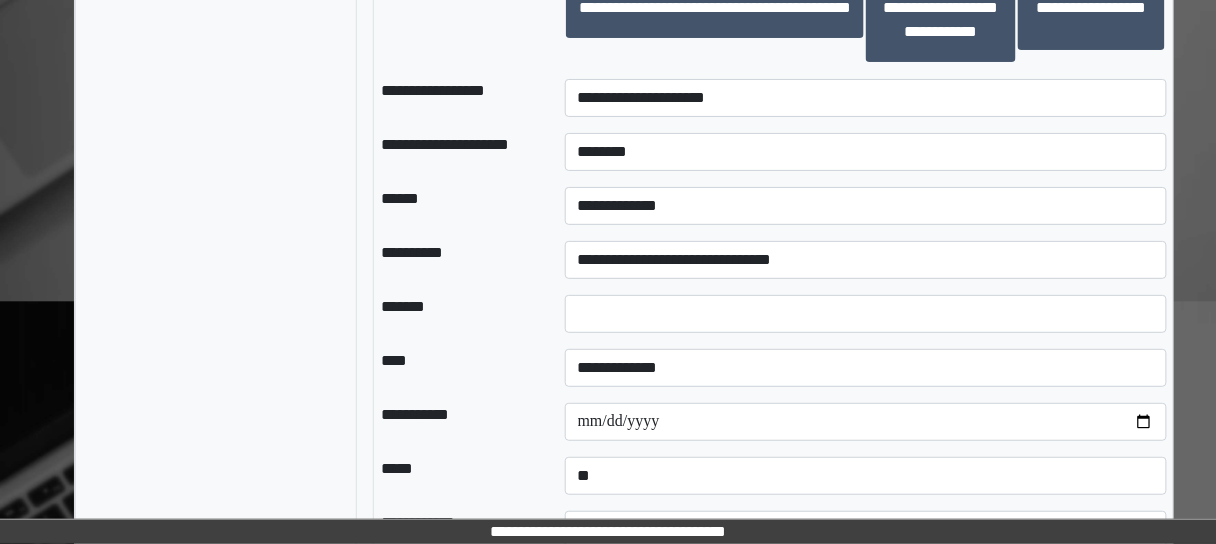 scroll, scrollTop: 1921, scrollLeft: 0, axis: vertical 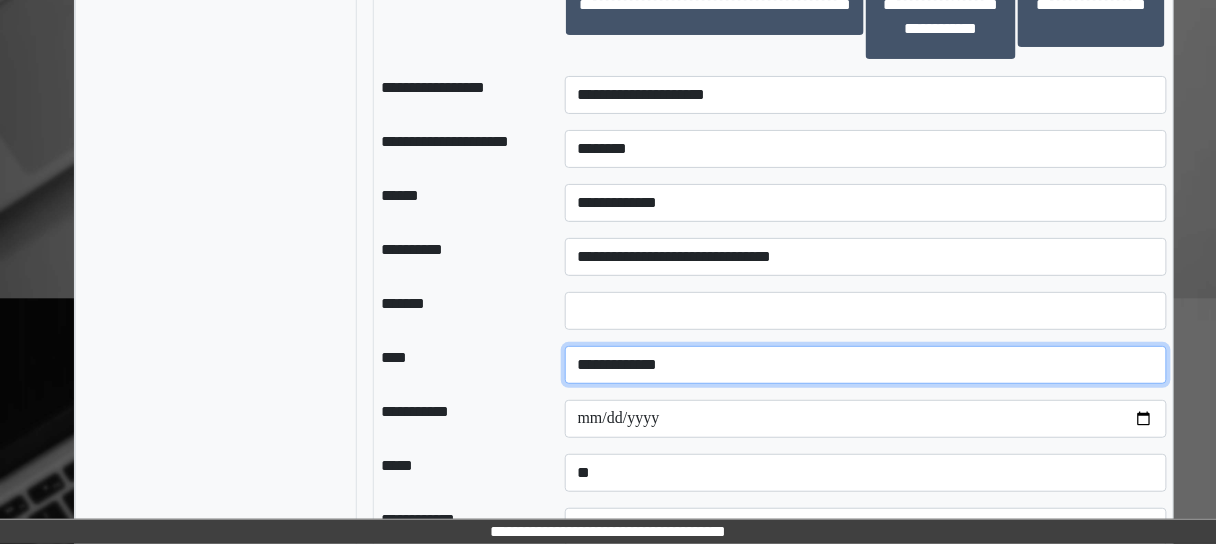 click on "**********" at bounding box center [866, 365] 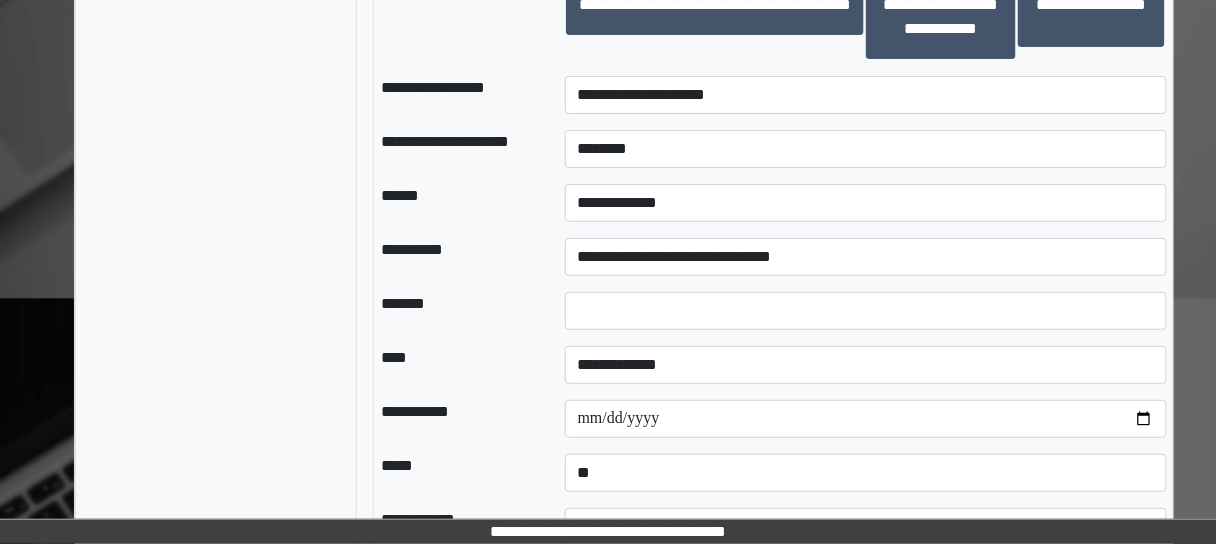 click on "**********" at bounding box center [773, -556] 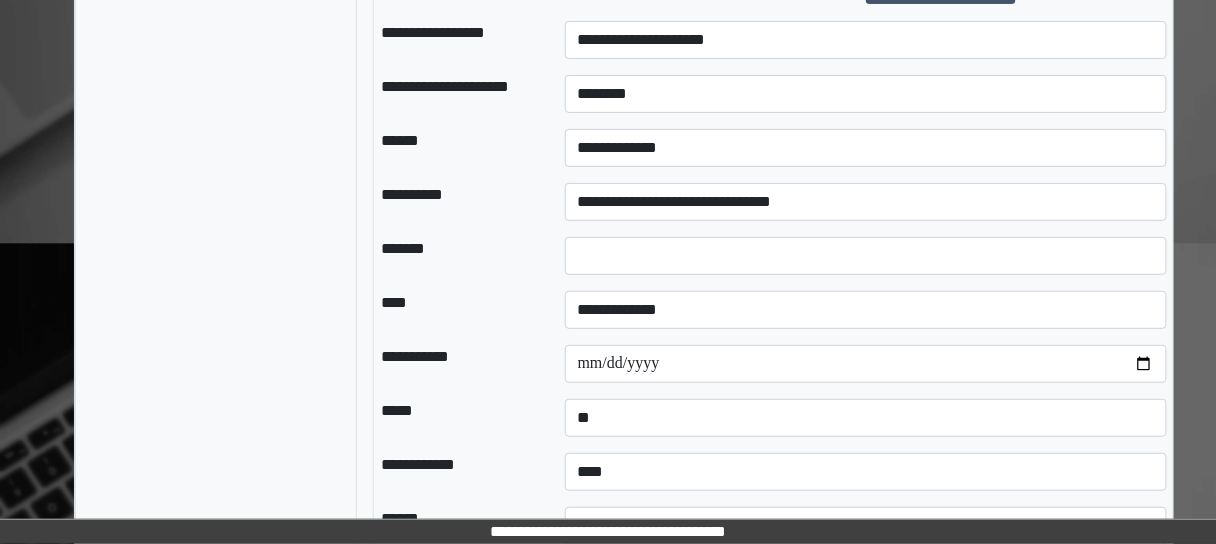 scroll, scrollTop: 2081, scrollLeft: 0, axis: vertical 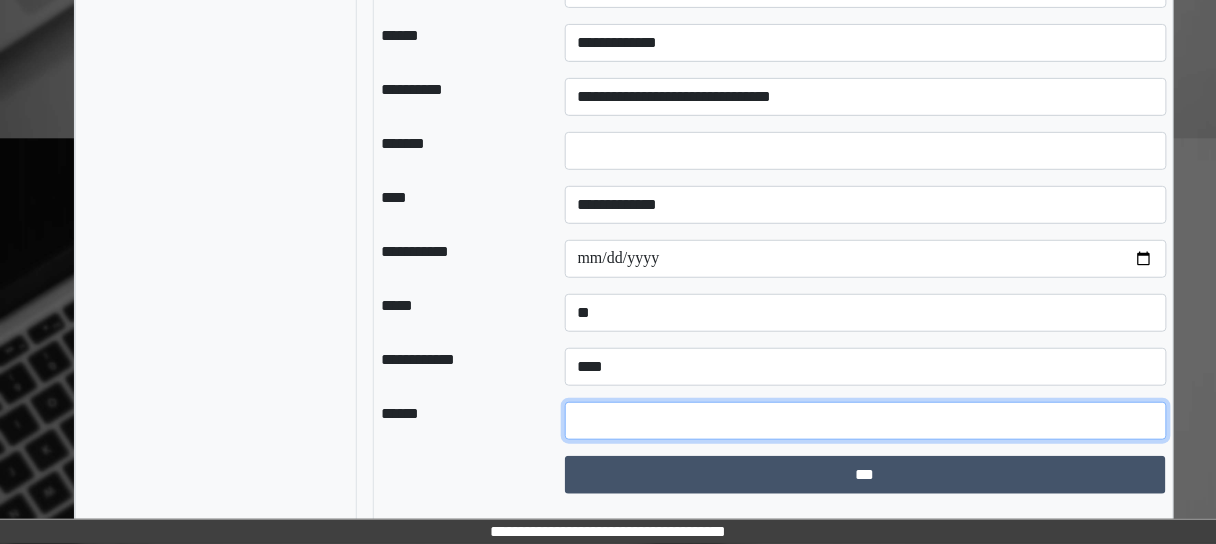 click at bounding box center [866, 421] 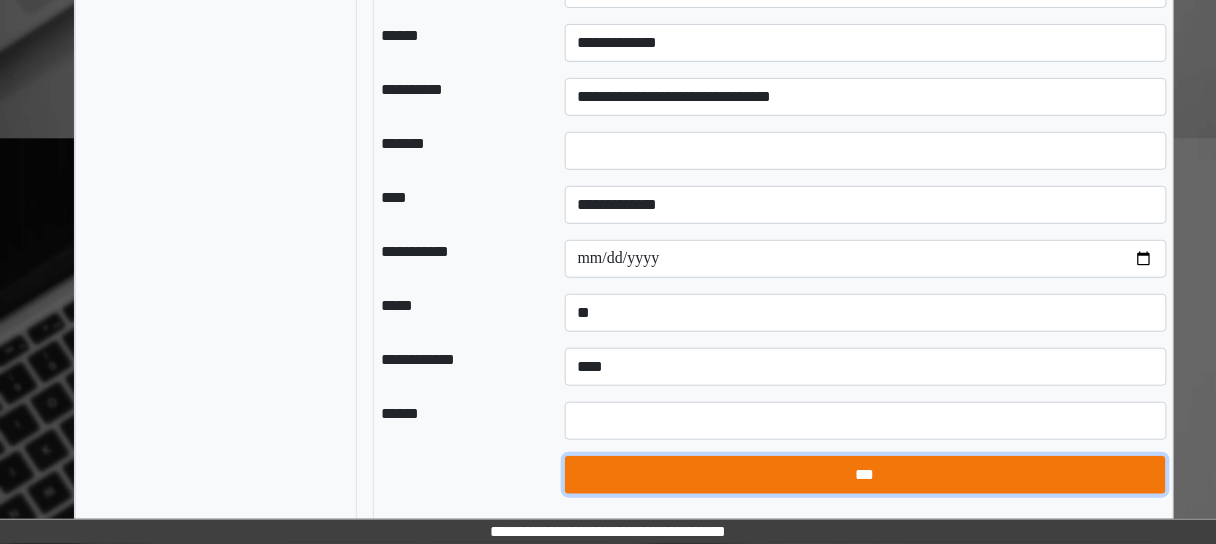 click on "***" at bounding box center [865, 474] 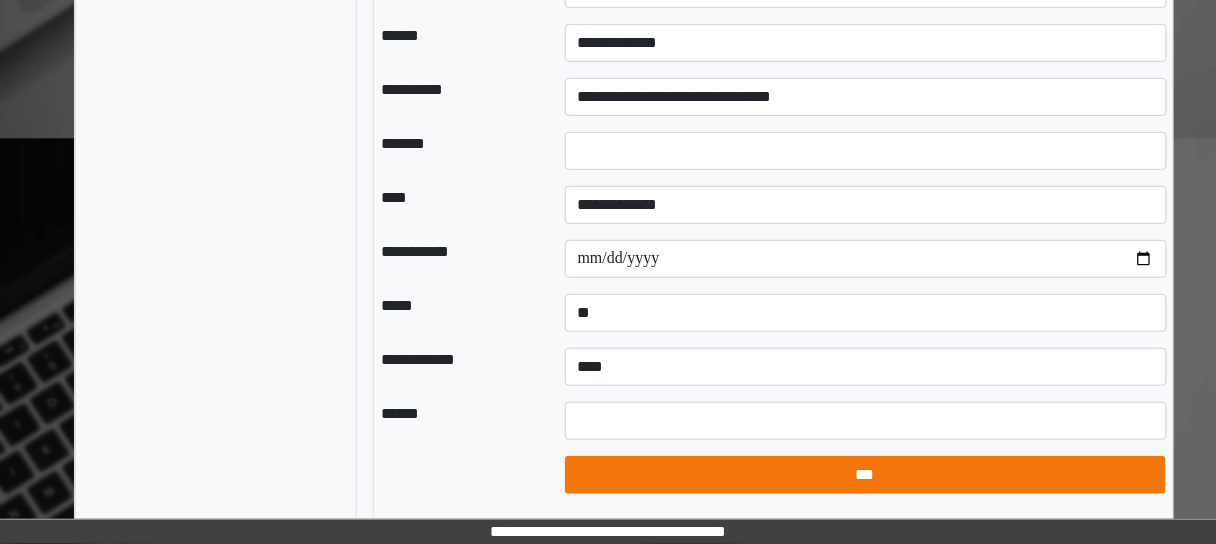 select on "*" 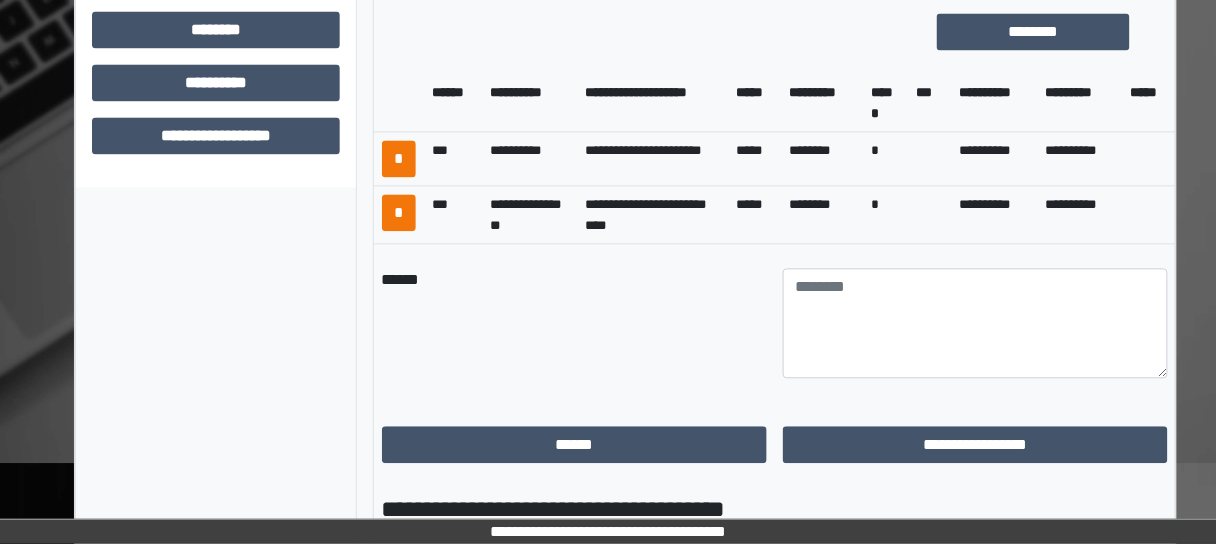 scroll, scrollTop: 961, scrollLeft: 0, axis: vertical 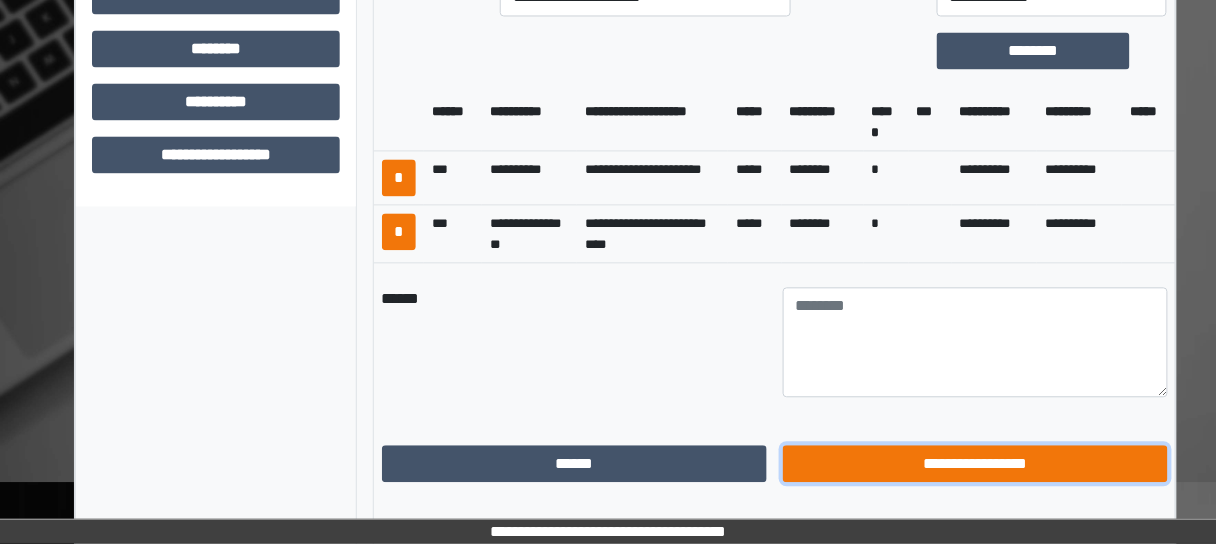 click on "**********" at bounding box center [975, 463] 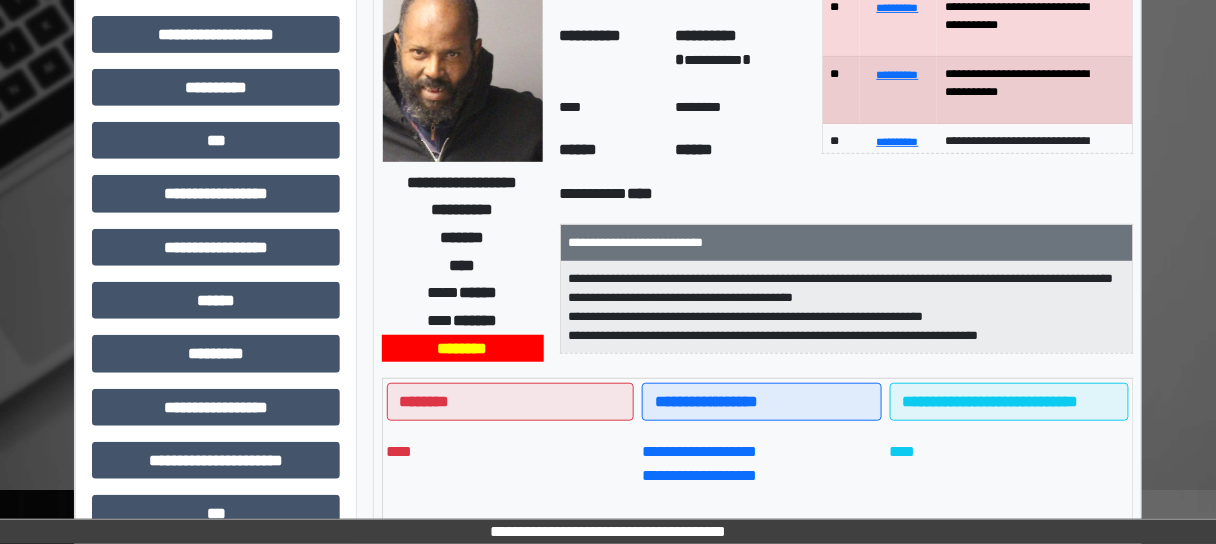 scroll, scrollTop: 0, scrollLeft: 0, axis: both 